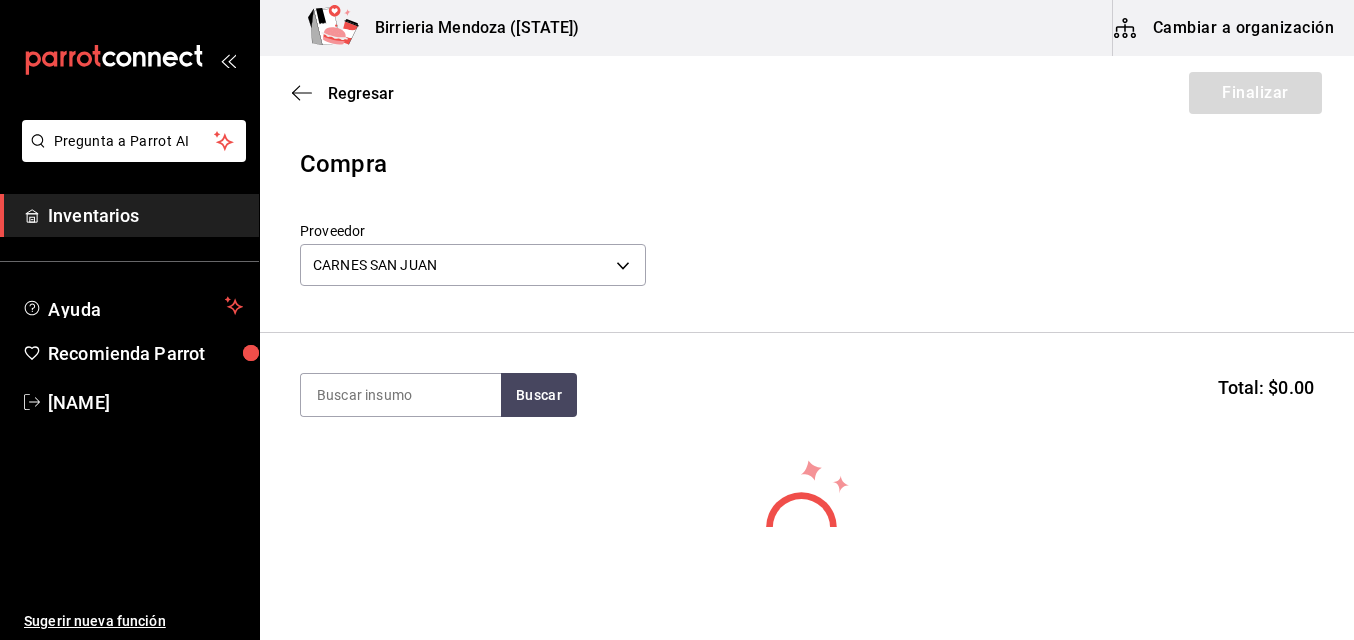 scroll, scrollTop: 0, scrollLeft: 0, axis: both 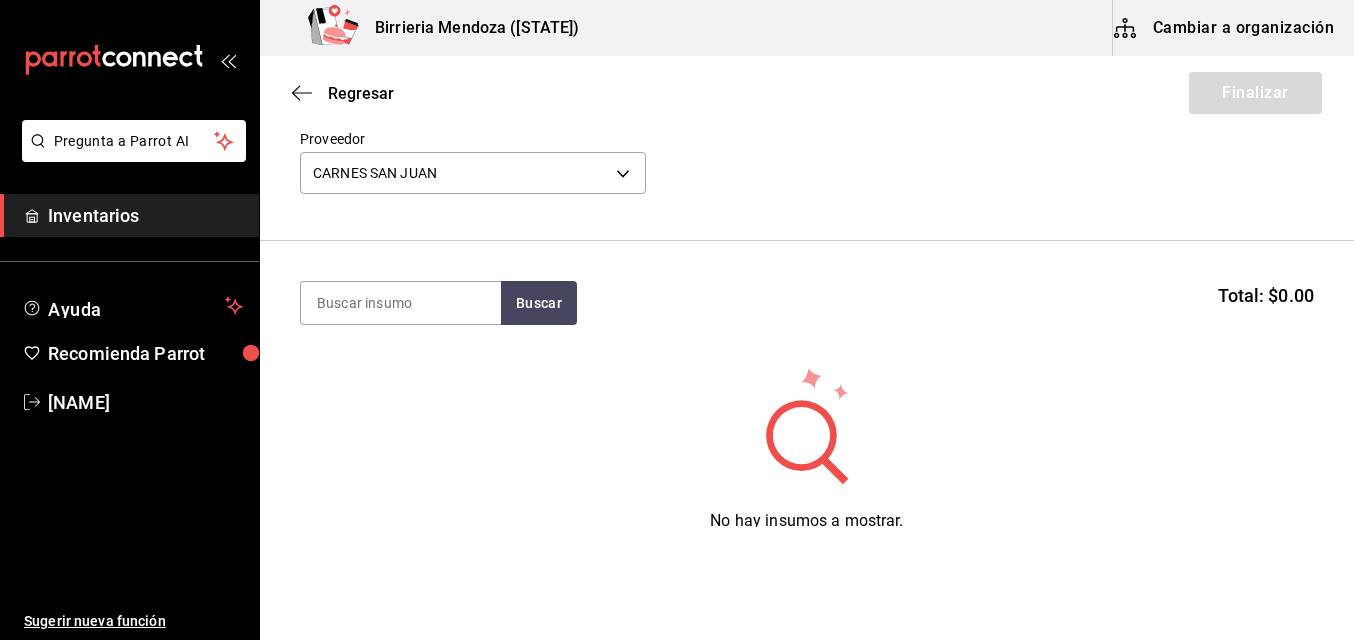 click on "Proveedor CARNES SAN JUAN 3647fb4d-ab29-4418-870f-882b9ef20f07" at bounding box center [807, 165] 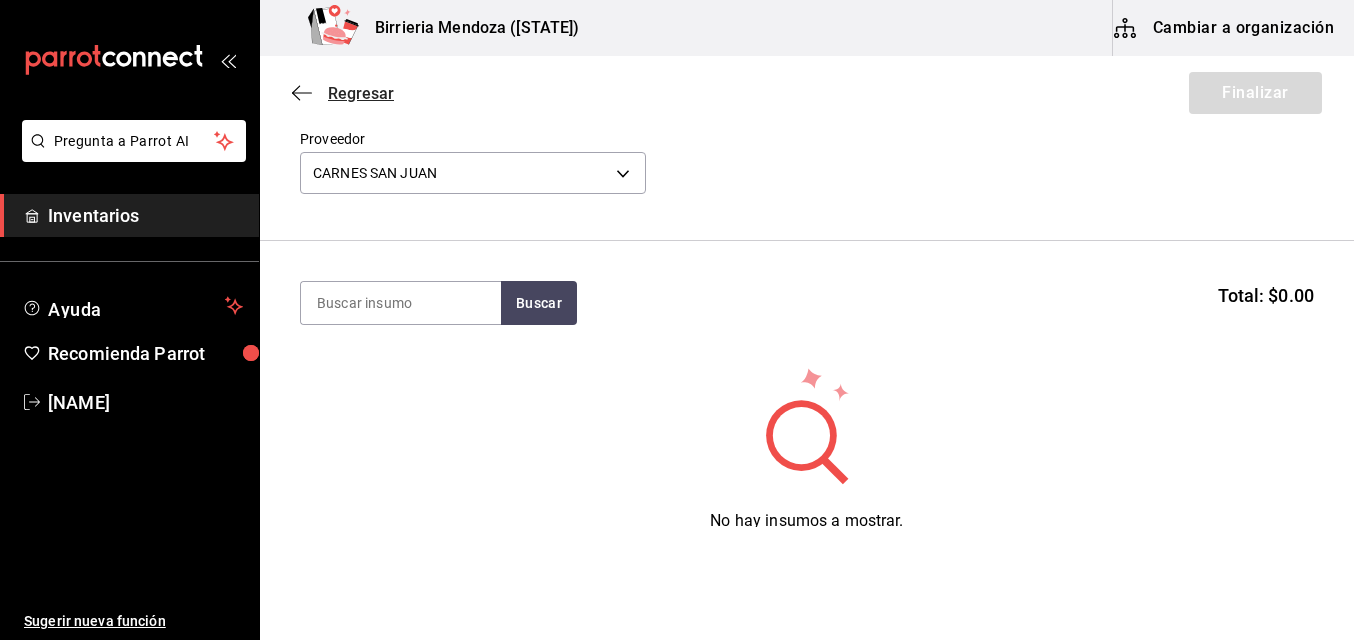 click on "Regresar" at bounding box center [361, 93] 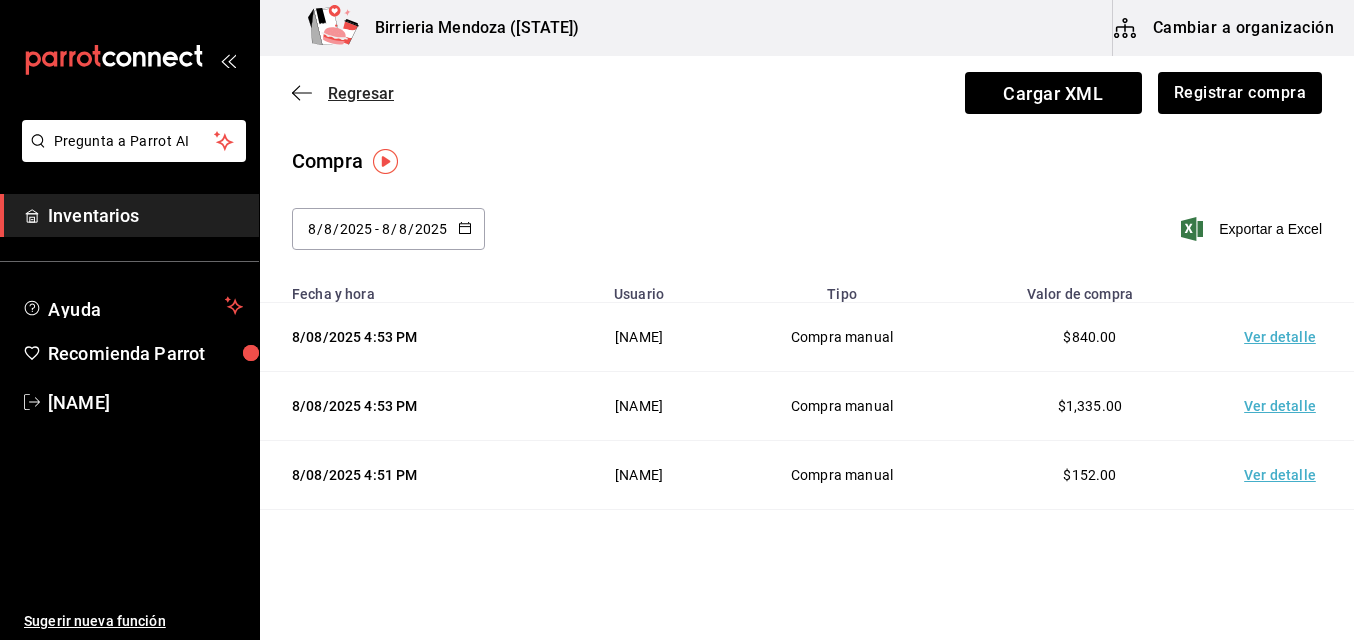 click on "Regresar" at bounding box center [361, 93] 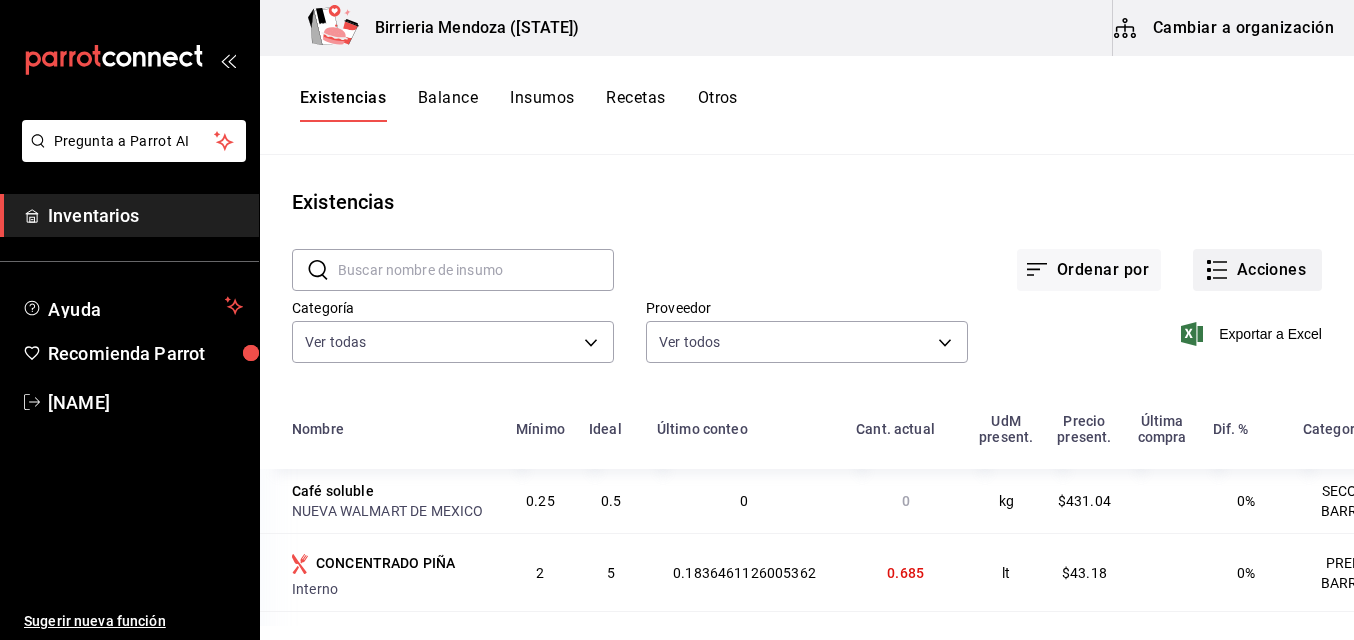 click on "Acciones" at bounding box center (1257, 270) 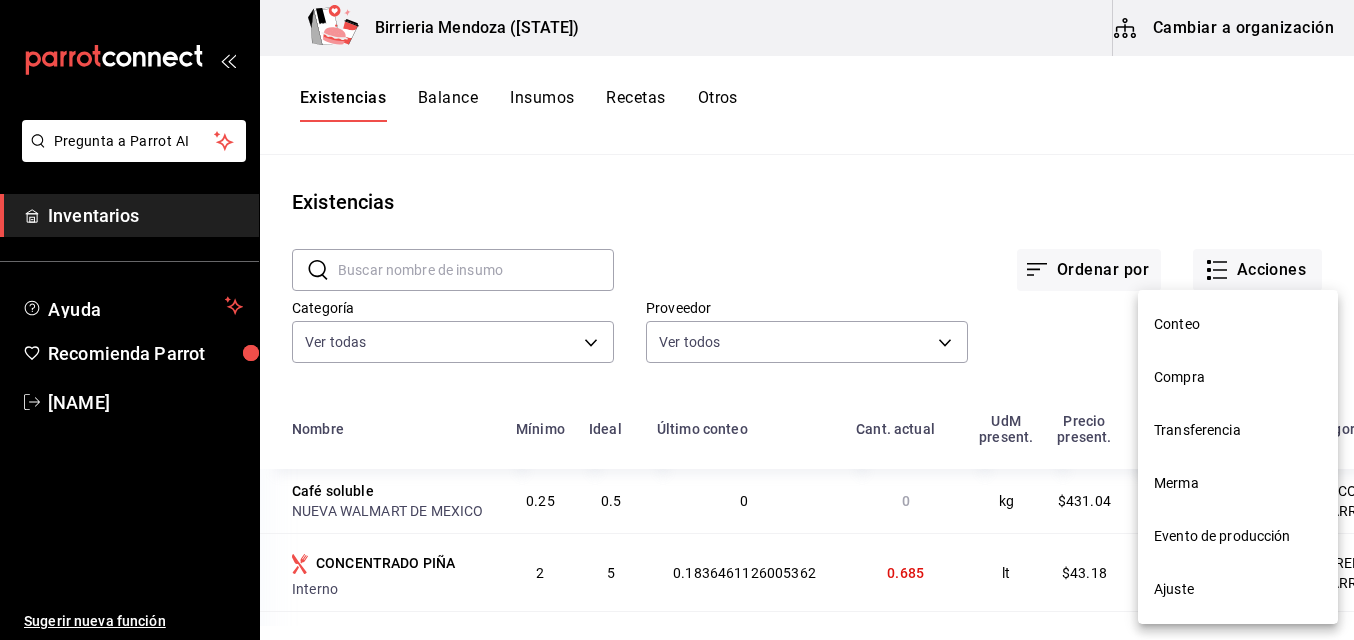 click on "Evento de producción" at bounding box center (1238, 536) 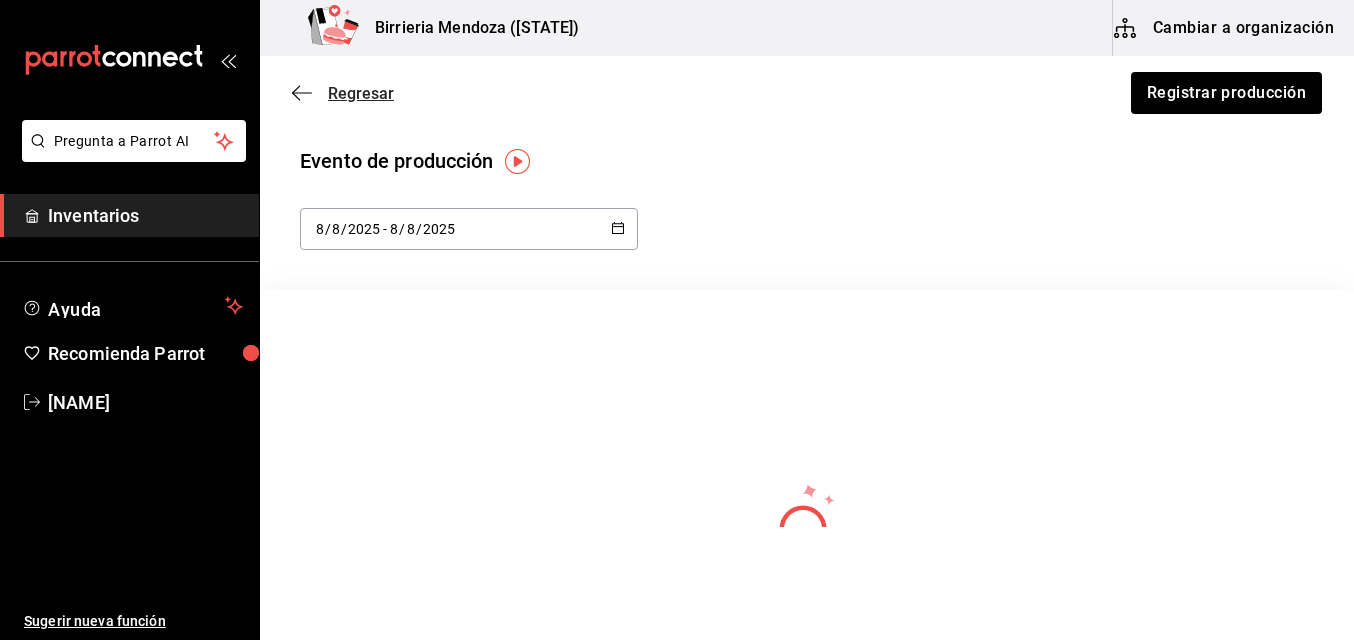 click on "Regresar" at bounding box center (361, 93) 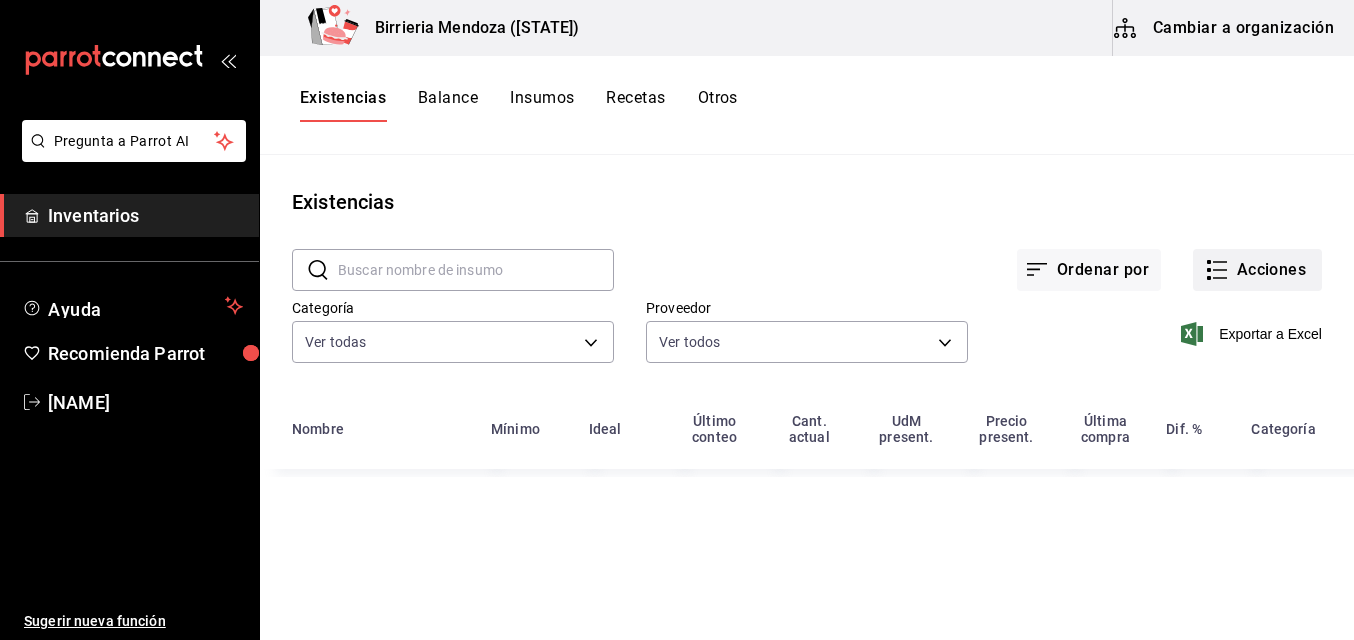 click on "Acciones" at bounding box center [1257, 270] 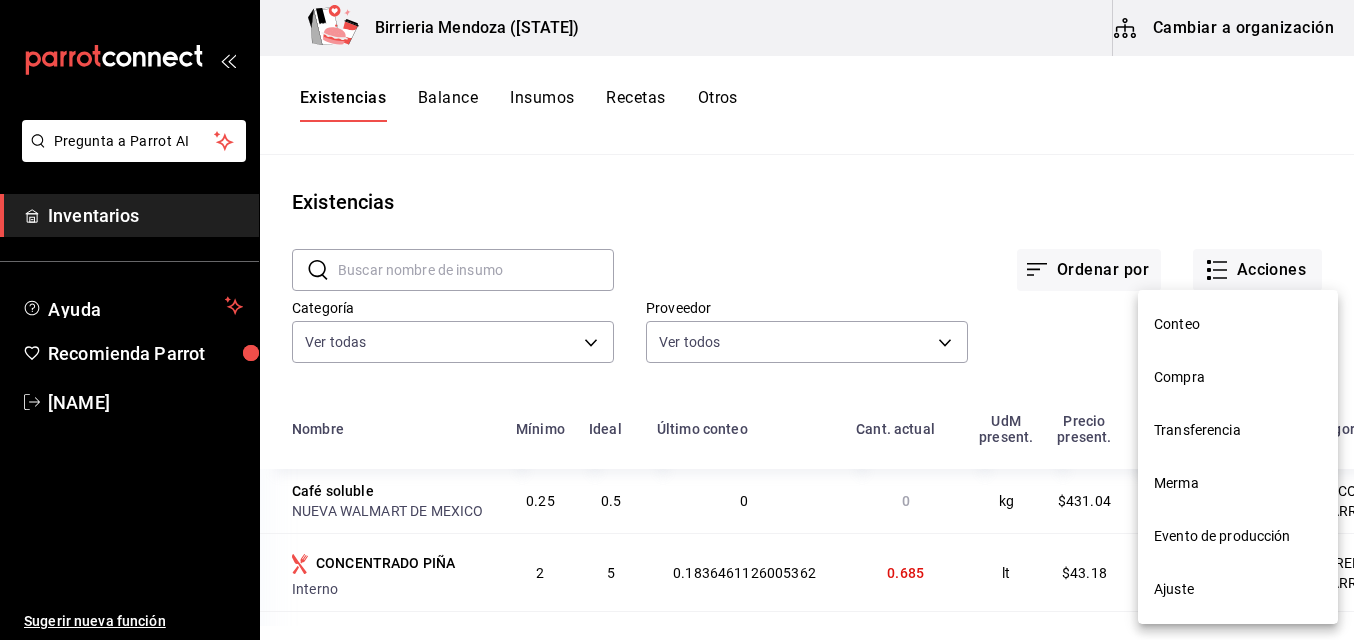 click at bounding box center (677, 320) 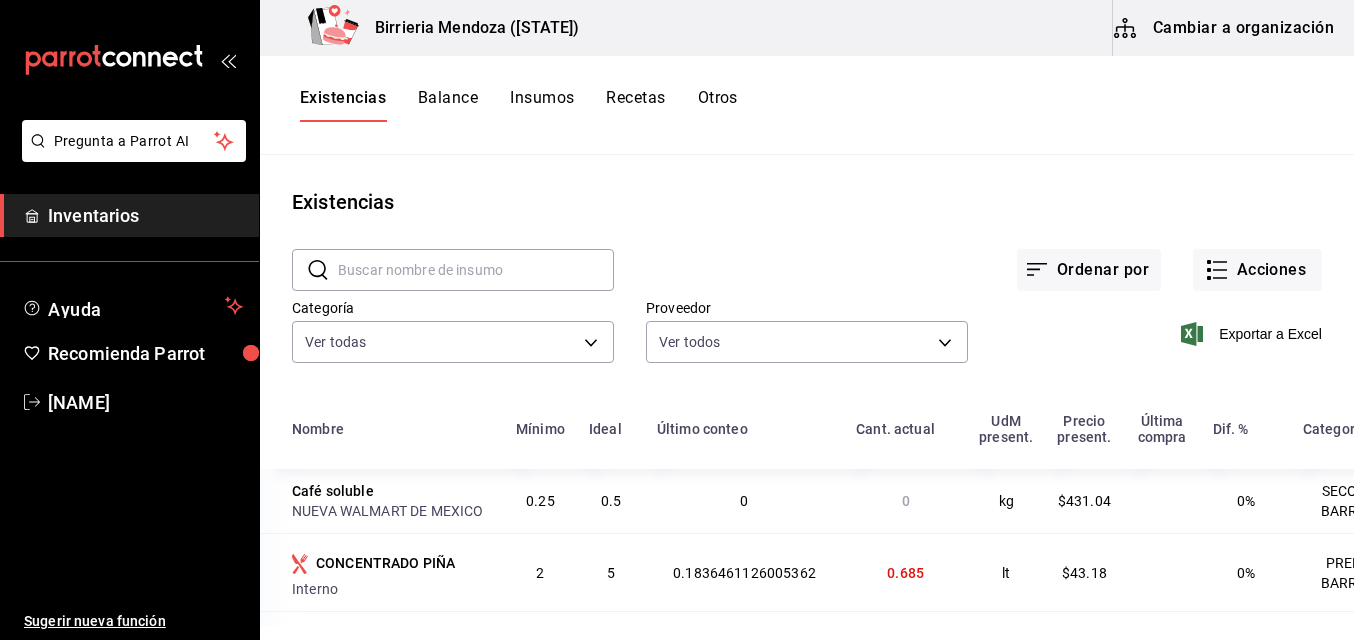 click on "Acciones" at bounding box center (1257, 270) 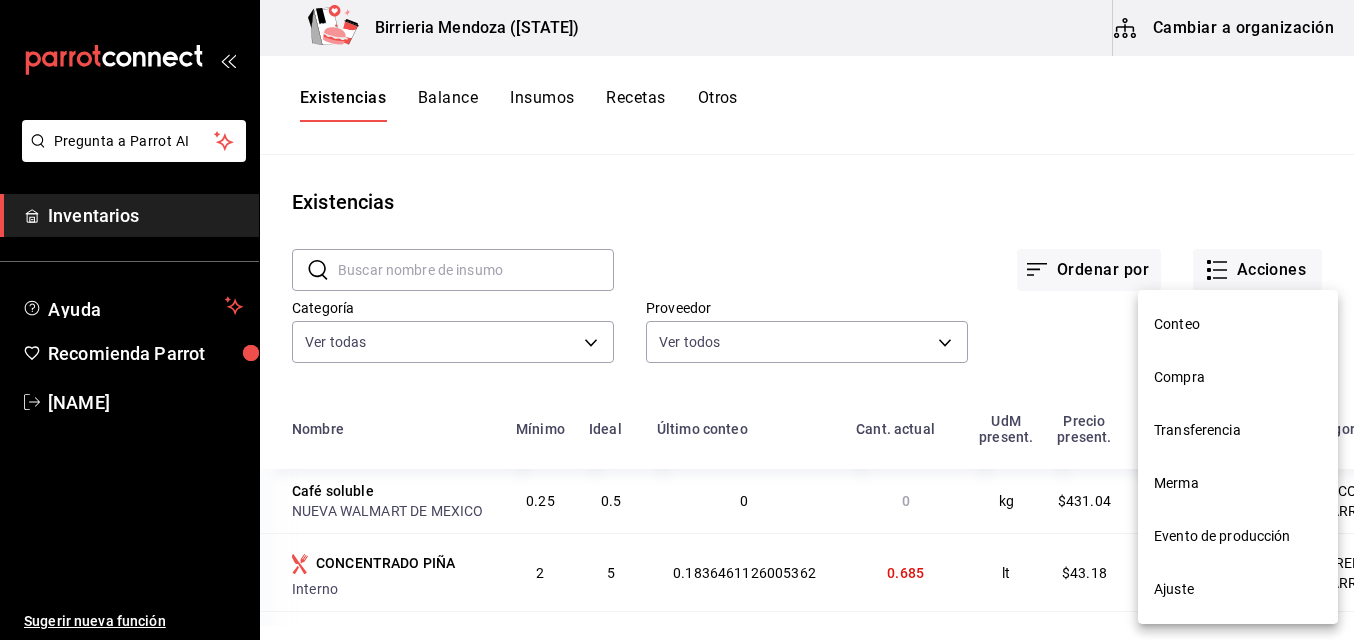 click on "Compra" at bounding box center (1238, 377) 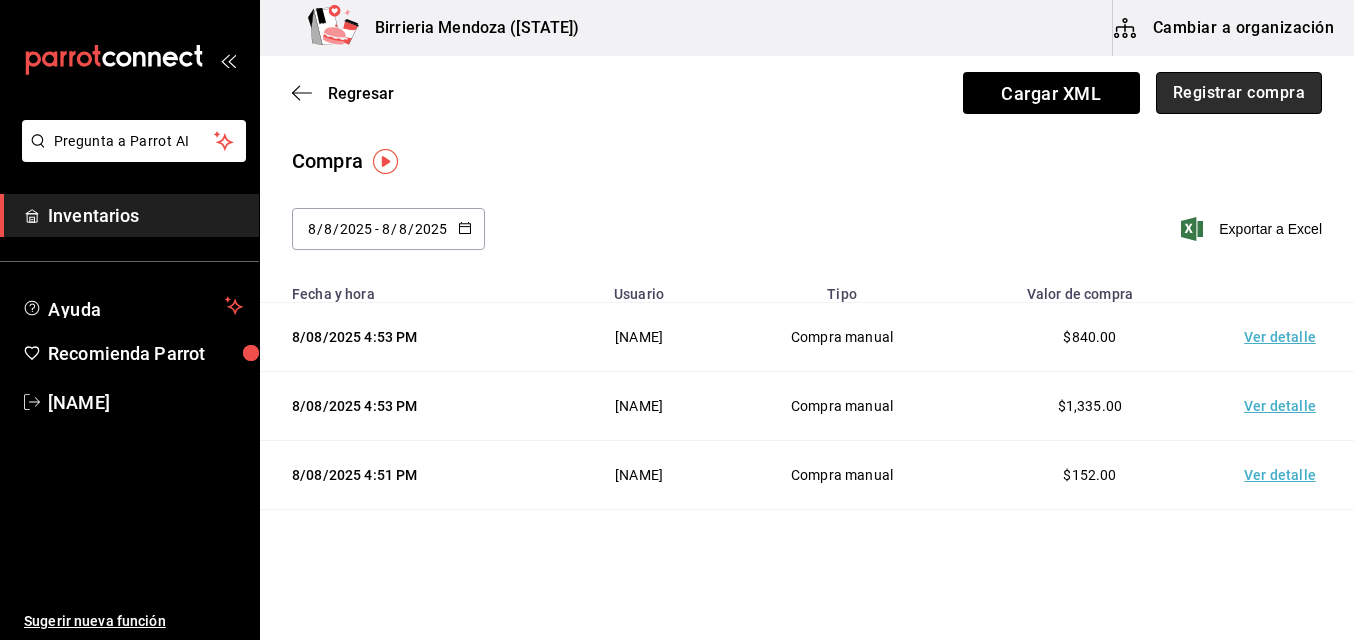 click on "Registrar compra" at bounding box center [1239, 93] 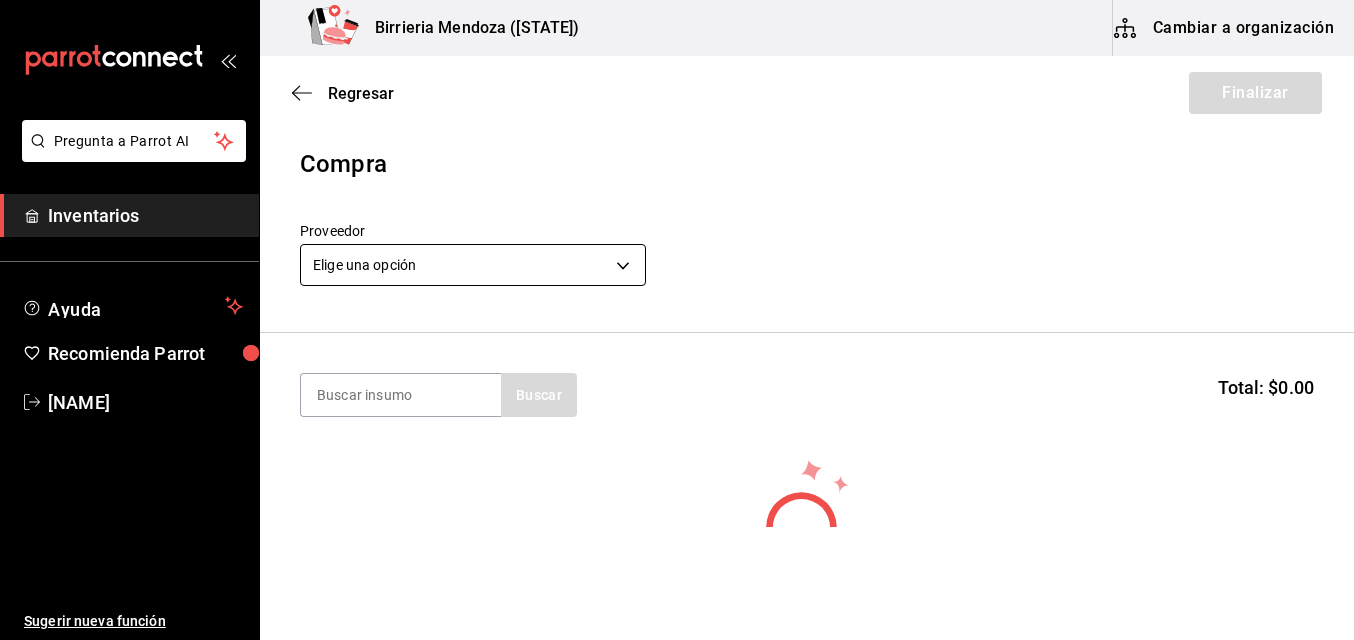 click on "Pregunta a Parrot AI Inventarios   Ayuda Recomienda Parrot   [NAME]   Sugerir nueva función   Birrieria Mendoza ([STATE]) Cambiar a organización Regresar Finalizar Compra Proveedor Elige una opción default Buscar Total: $0.00 No hay insumos a mostrar. Busca un insumo para agregarlo a la lista GANA 1 MES GRATIS EN TU SUSCRIPCIÓN AQUÍ ¿Recuerdas cómo empezó tu restaurante?
Hoy puedes ayudar a un colega a tener el mismo cambio que tú viviste.
Recomienda Parrot directamente desde tu Portal Administrador.
Es fácil y rápido.
🎁 Por cada restaurante que se una, ganas 1 mes gratis. Ver video tutorial Ir a video Pregunta a Parrot AI Inventarios   Ayuda Recomienda Parrot   [NAME]   Sugerir nueva función   Editar Eliminar Visitar centro de ayuda ([PHONE]) [EMAIL] Visitar centro de ayuda ([PHONE]) [EMAIL]" at bounding box center (677, 263) 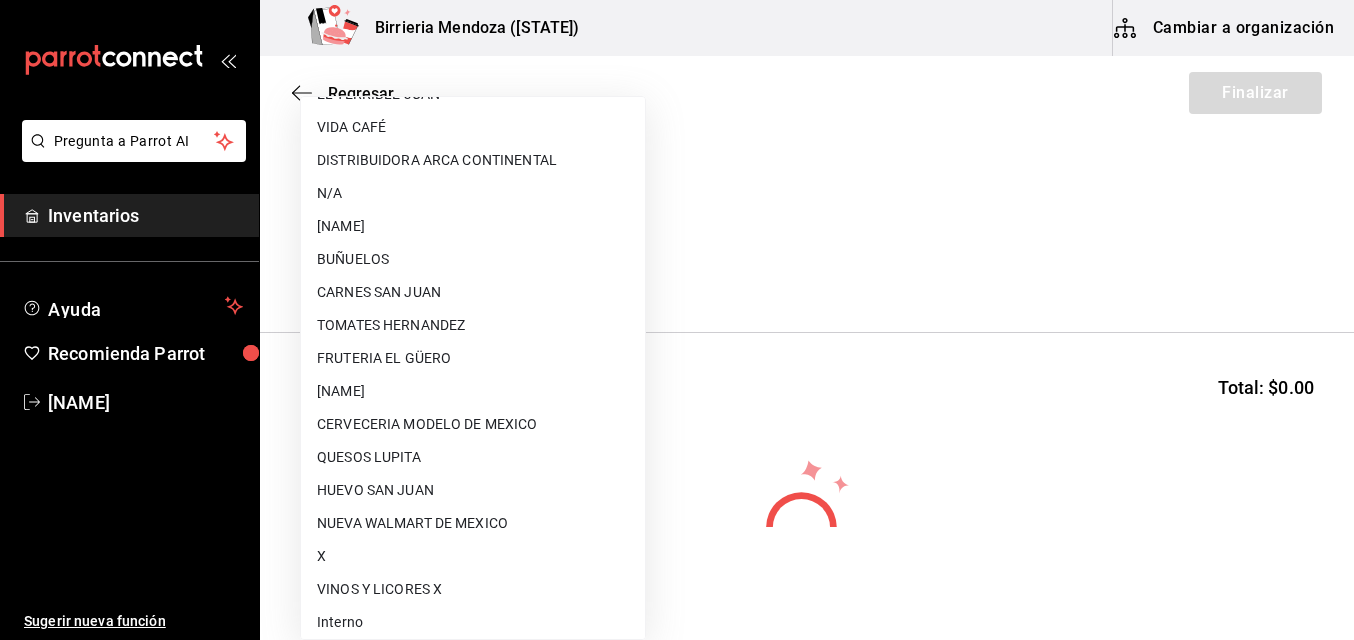 scroll, scrollTop: 266, scrollLeft: 0, axis: vertical 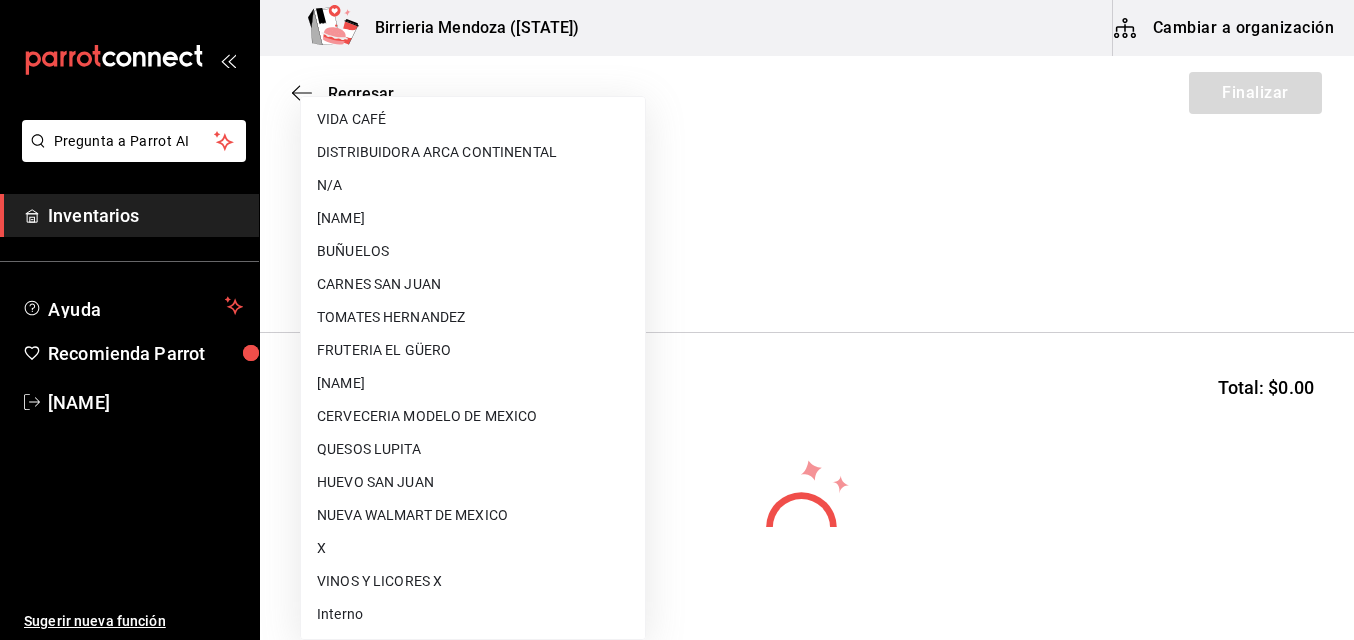 click on "[NAME]" at bounding box center [473, 383] 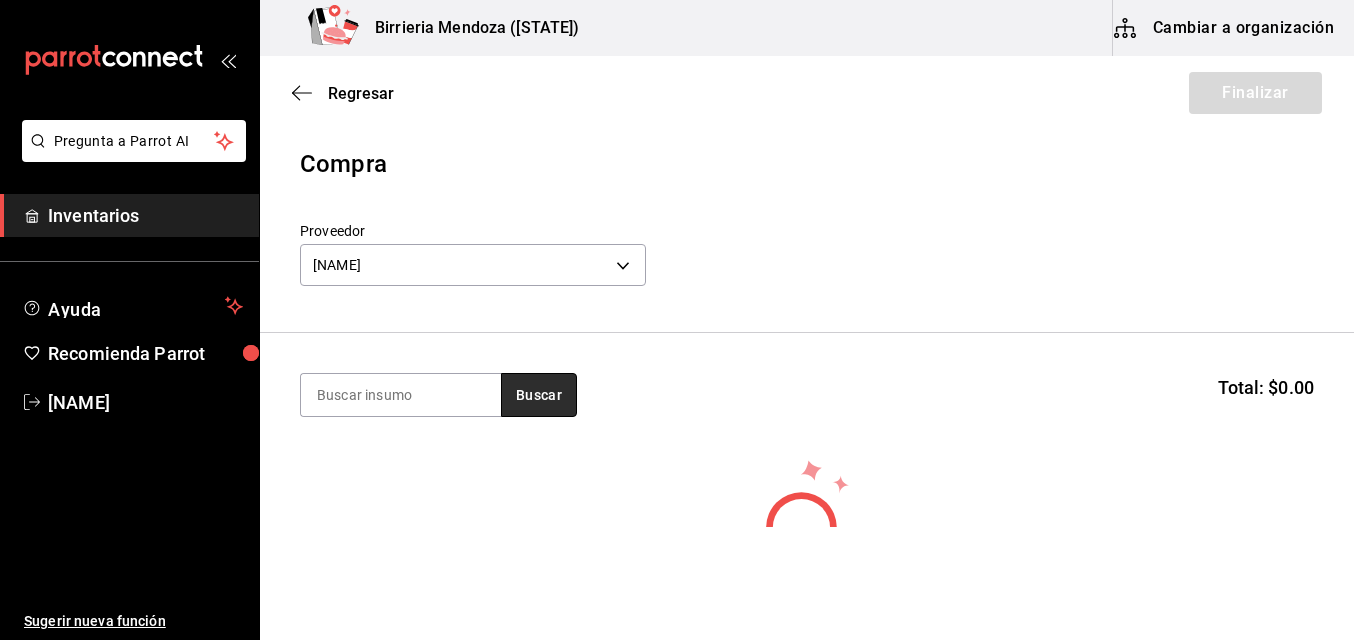 click on "Buscar" at bounding box center (539, 395) 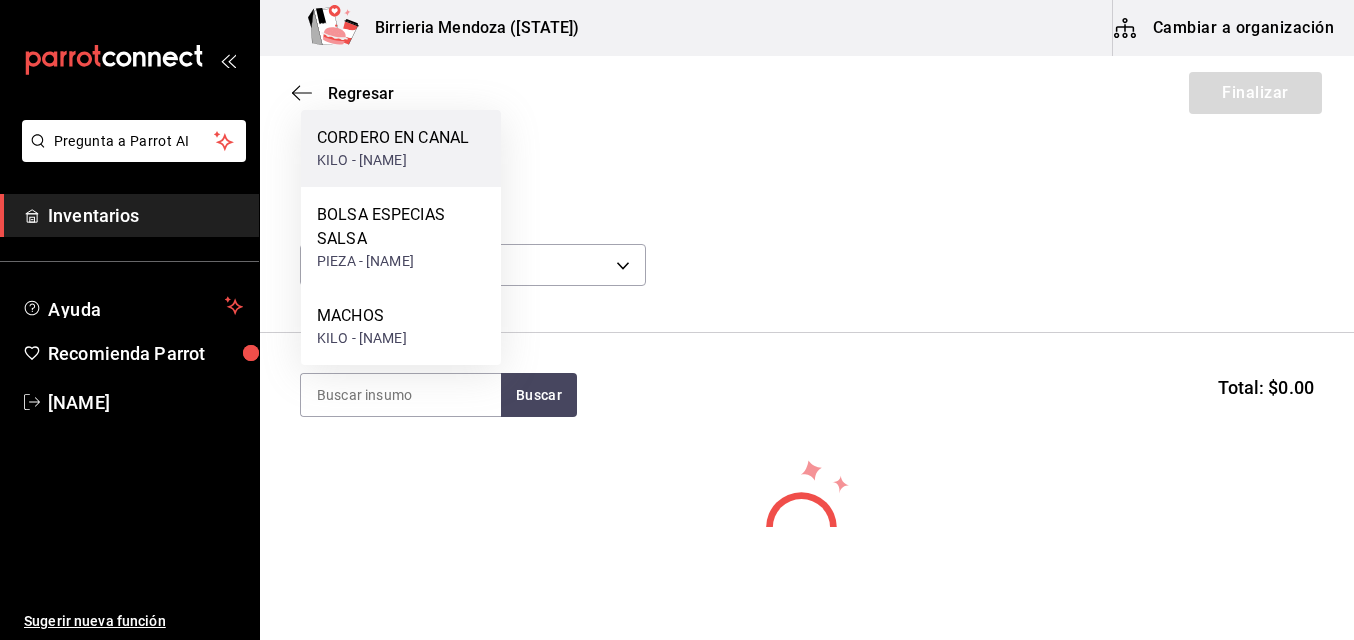 click on "KILO - [NAME]" at bounding box center (393, 160) 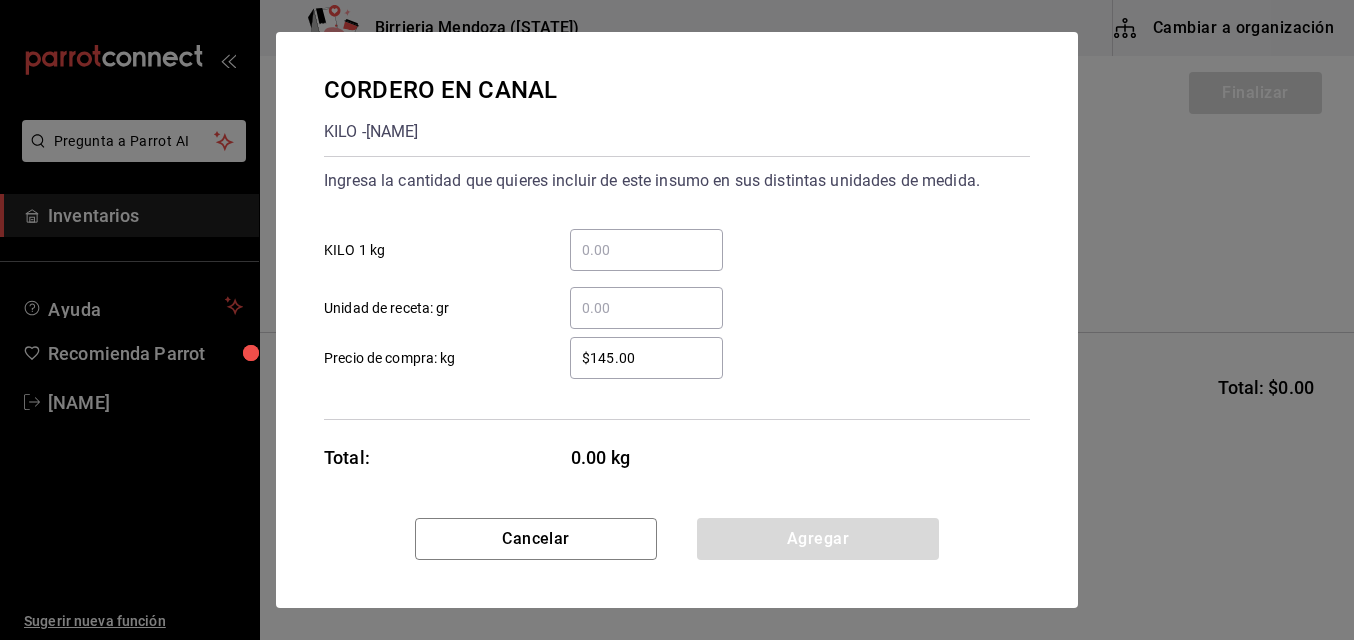 click on "​ KILO 1 kg" at bounding box center [646, 250] 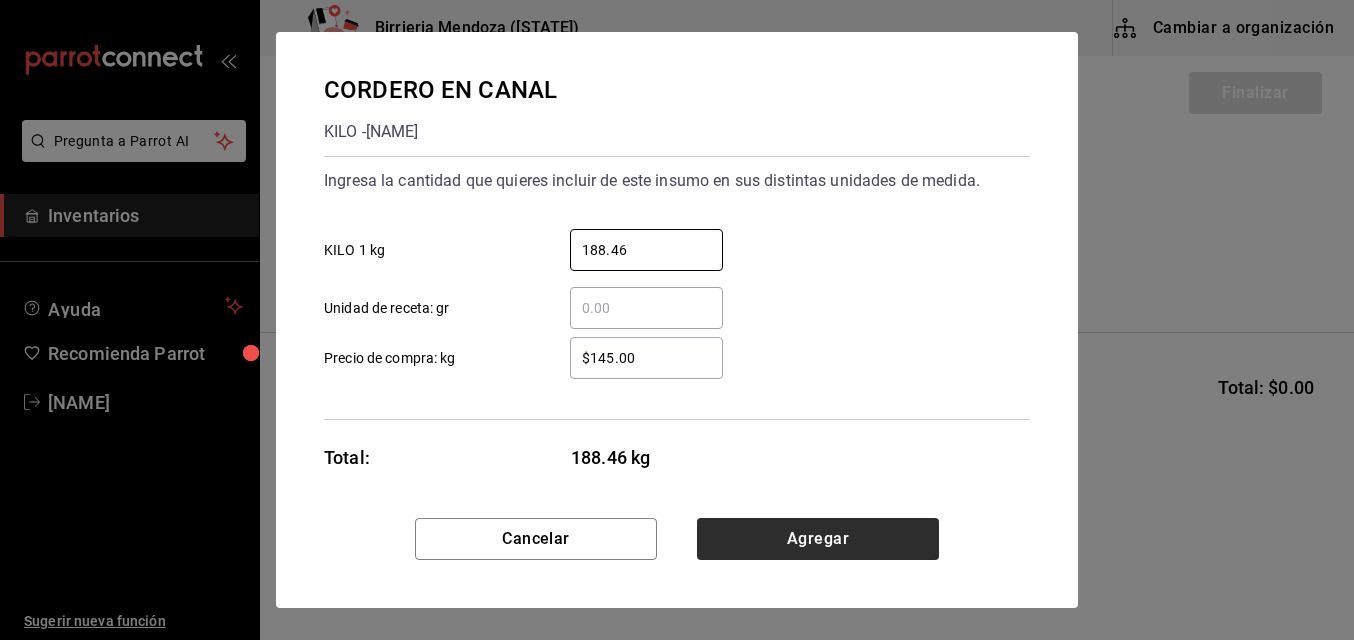 type on "188.46" 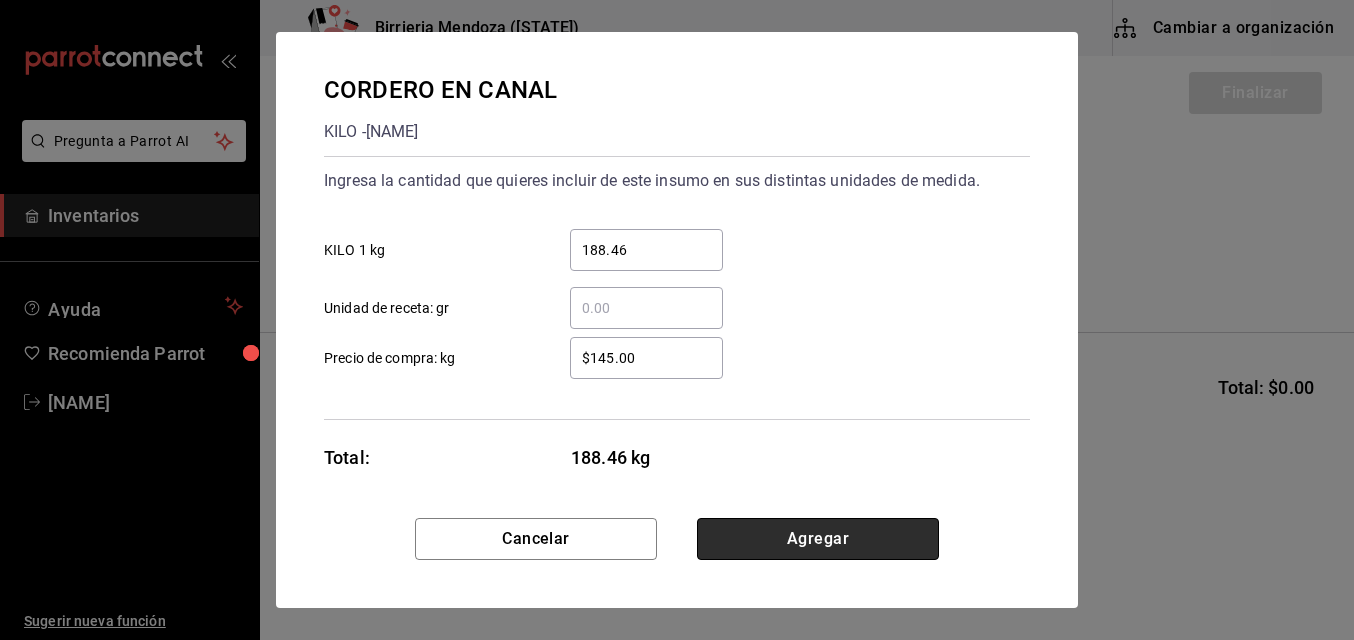 click on "Agregar" at bounding box center (818, 539) 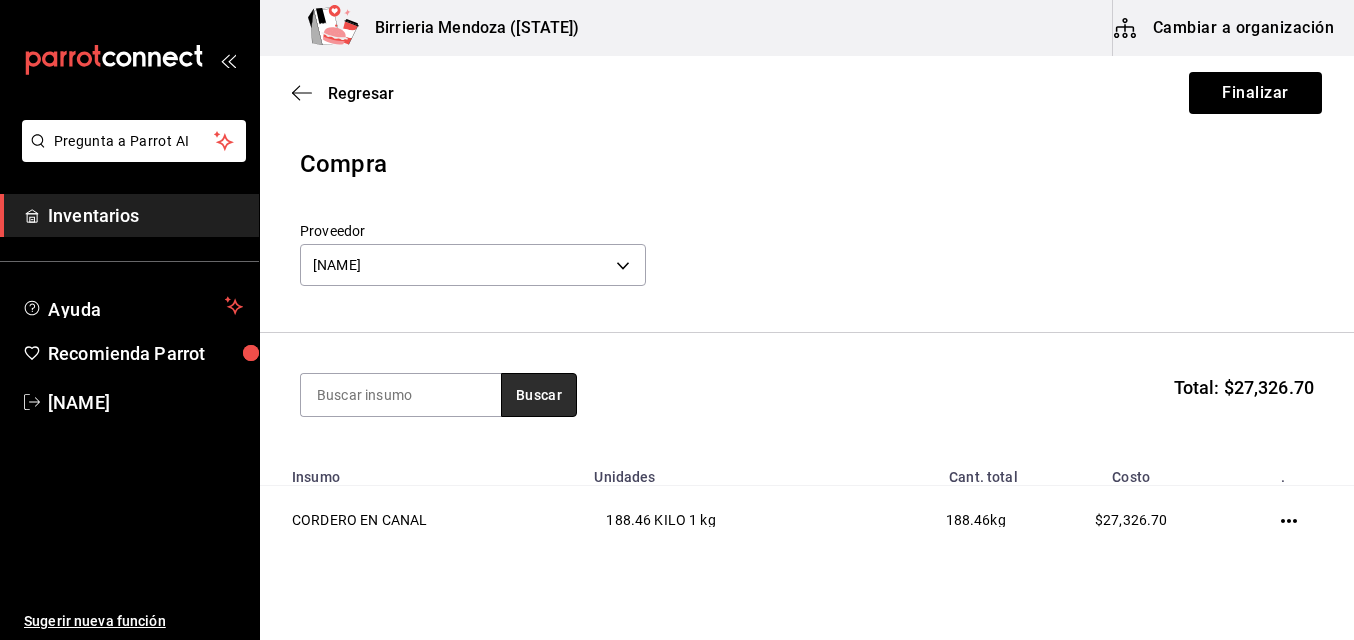 click on "Buscar" at bounding box center (539, 395) 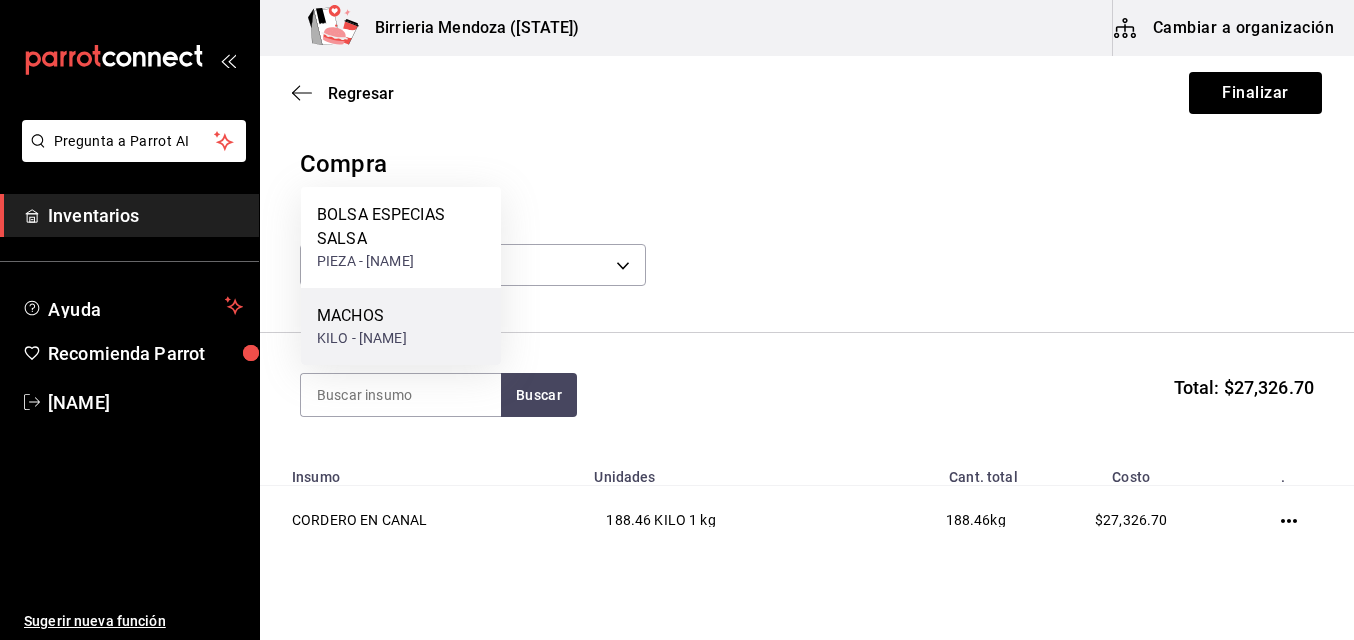 click on "MACHOS" at bounding box center (362, 316) 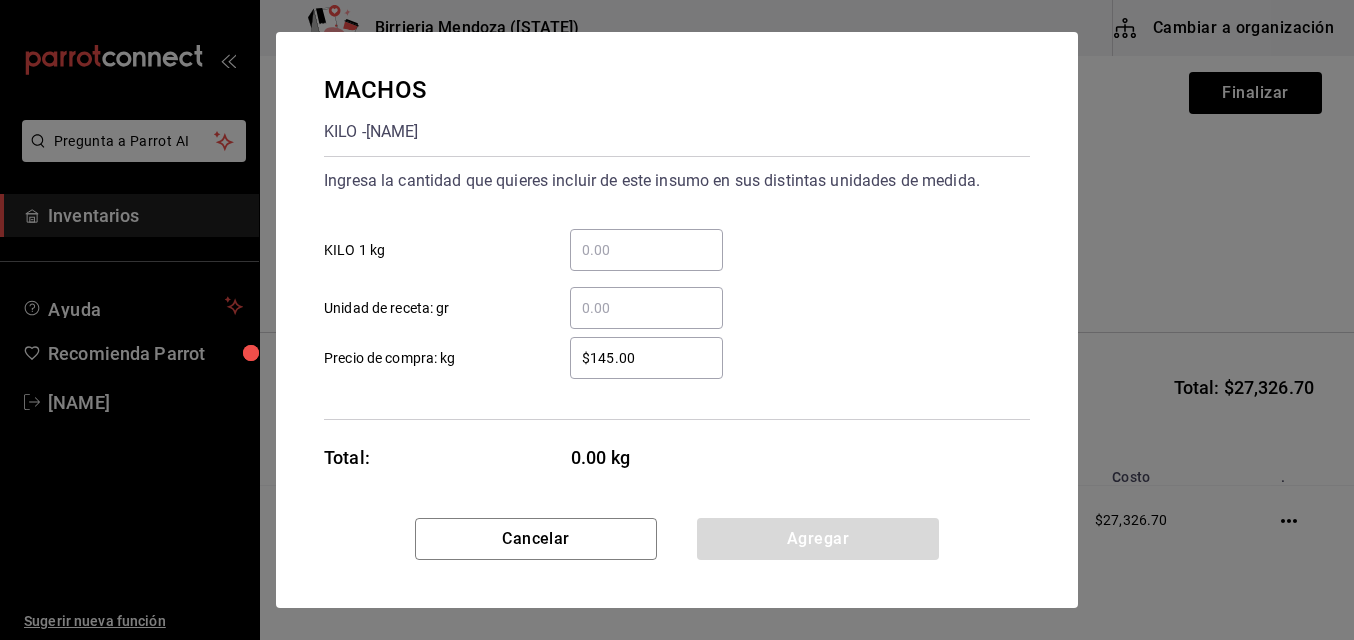 click on "​ KILO 1 kg" at bounding box center [646, 250] 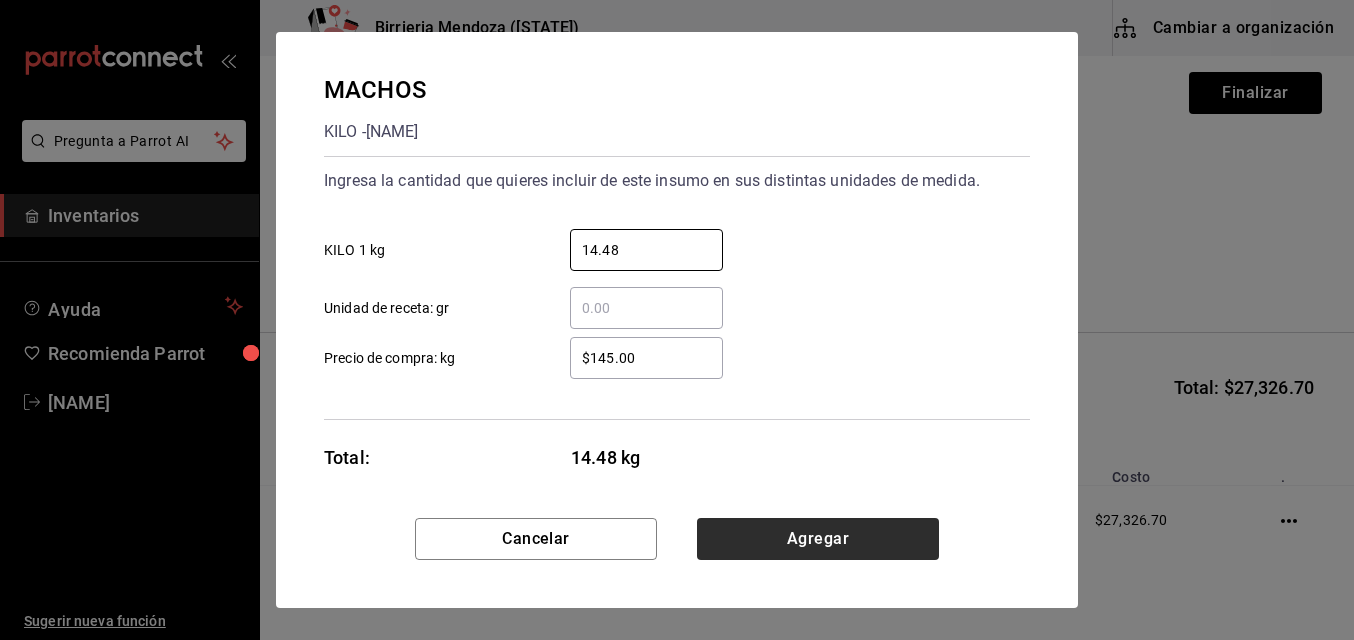 type on "14.48" 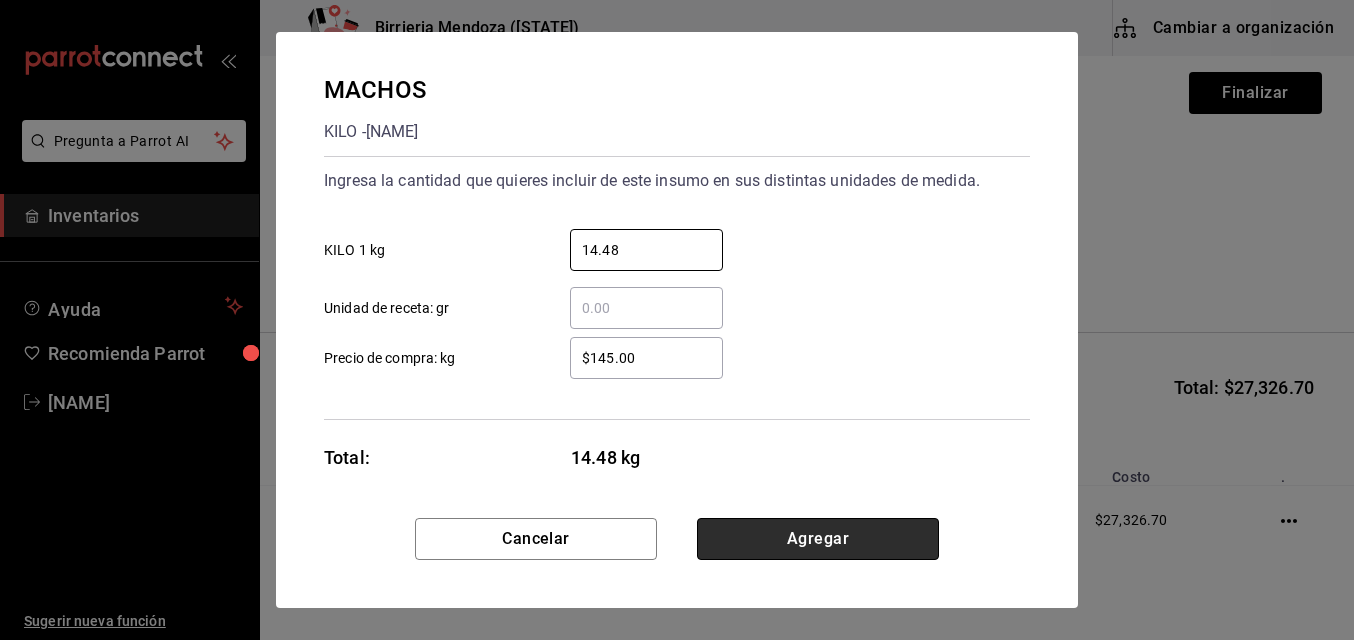 click on "Agregar" at bounding box center [818, 539] 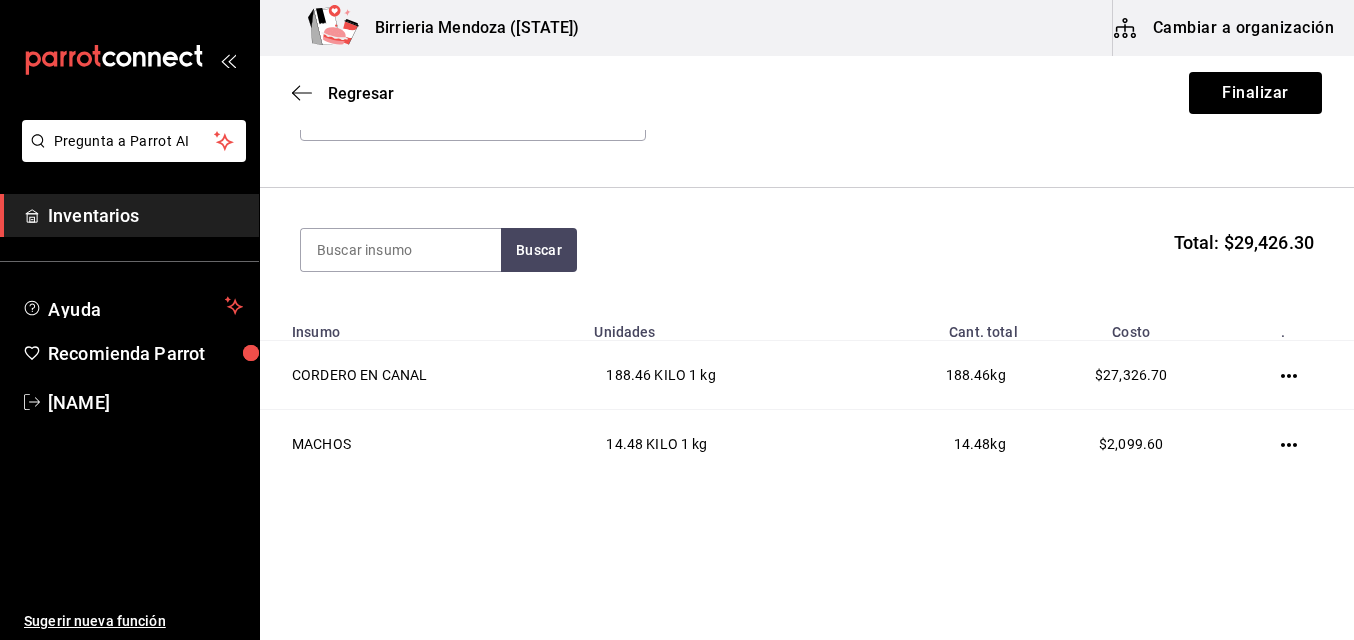 scroll, scrollTop: 161, scrollLeft: 0, axis: vertical 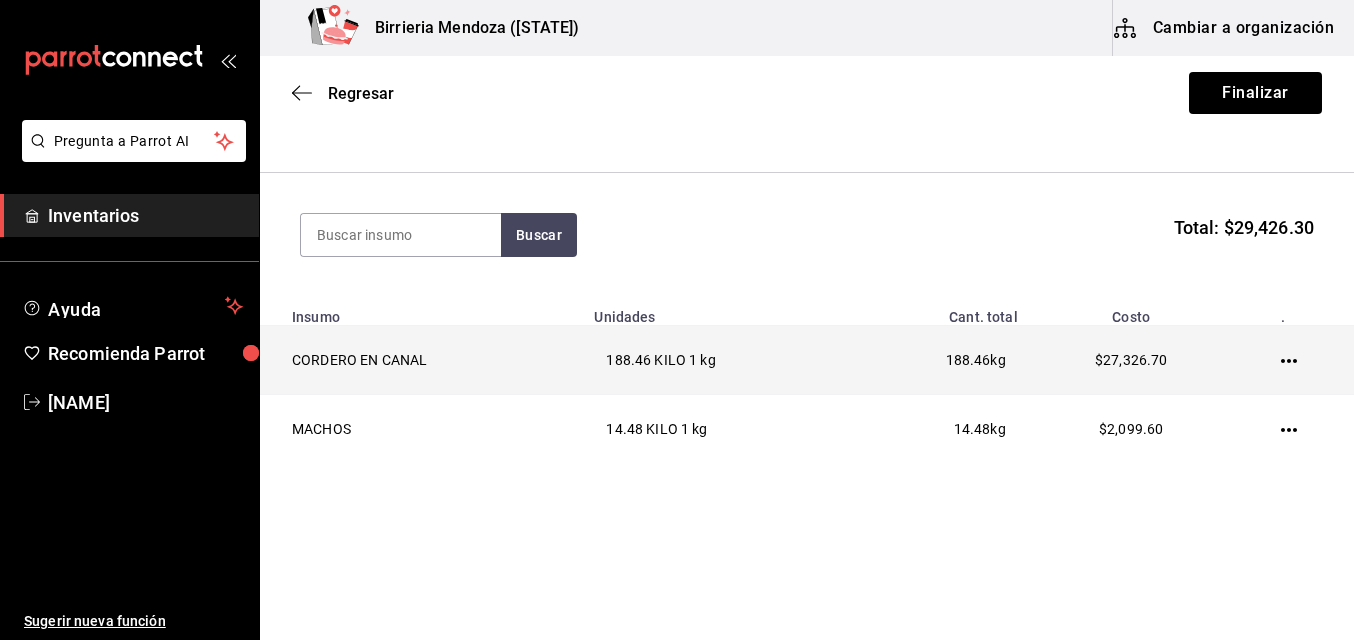click 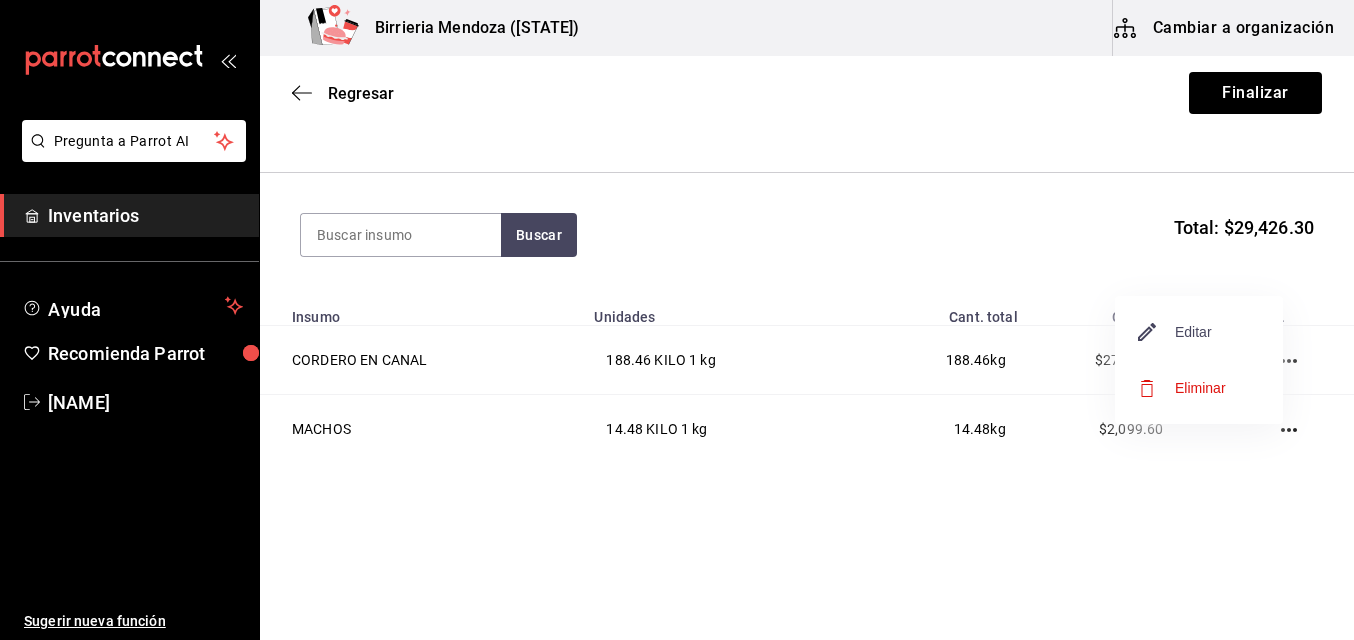click on "Editar" at bounding box center [1175, 332] 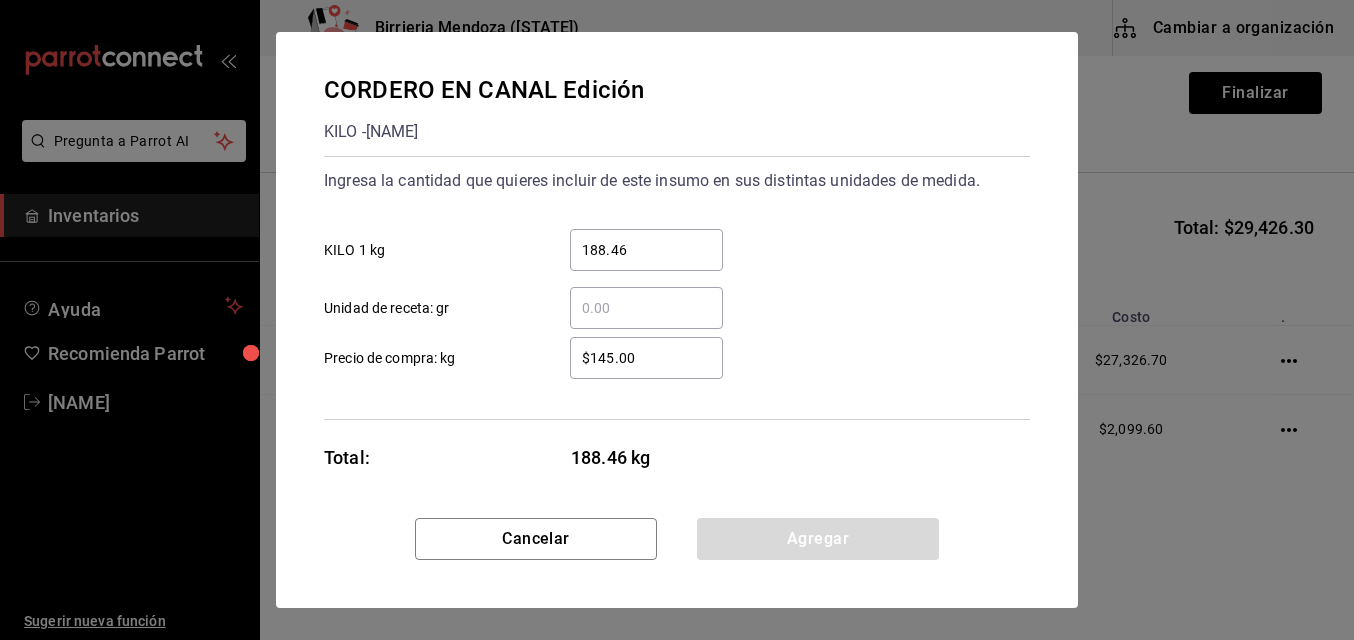click on "188.46" at bounding box center [646, 250] 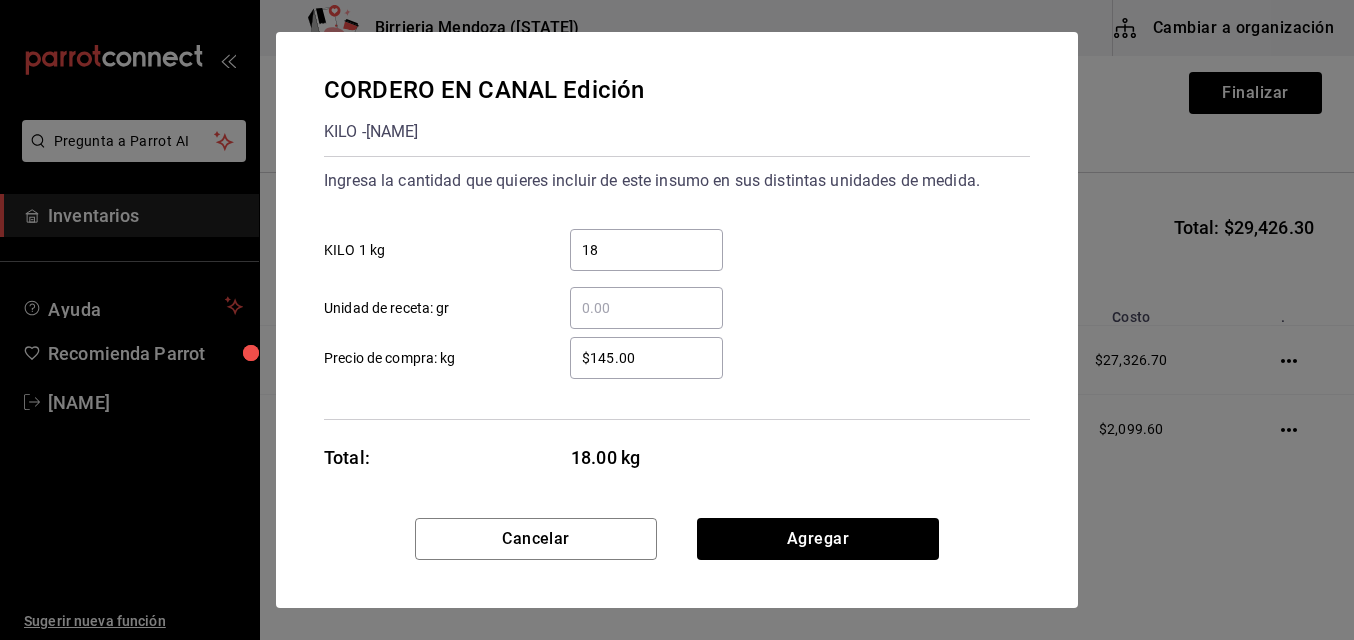 type on "1" 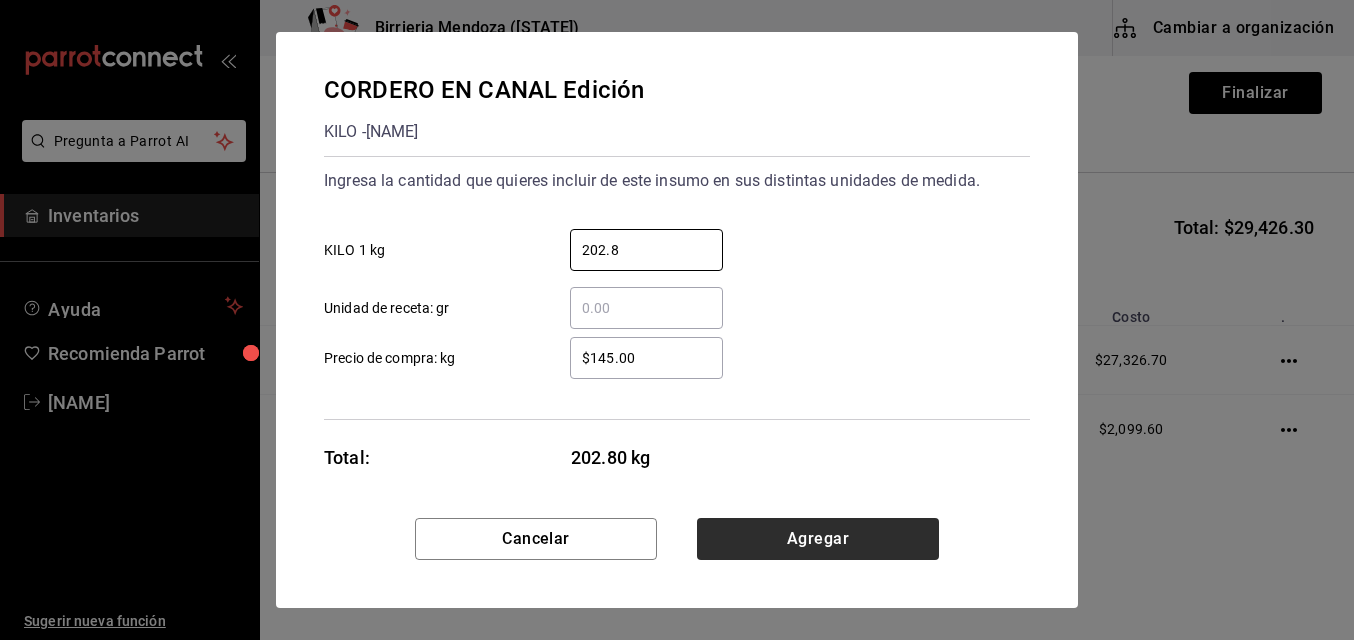 type on "202.8" 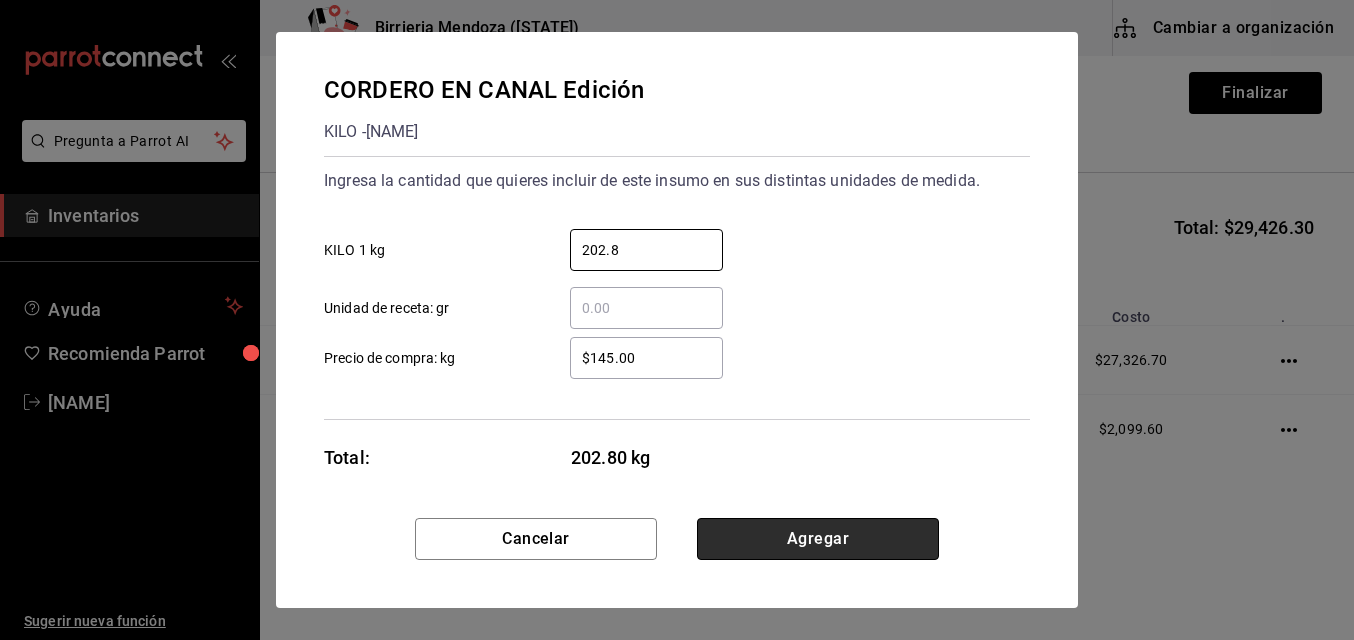 click on "Agregar" at bounding box center [818, 539] 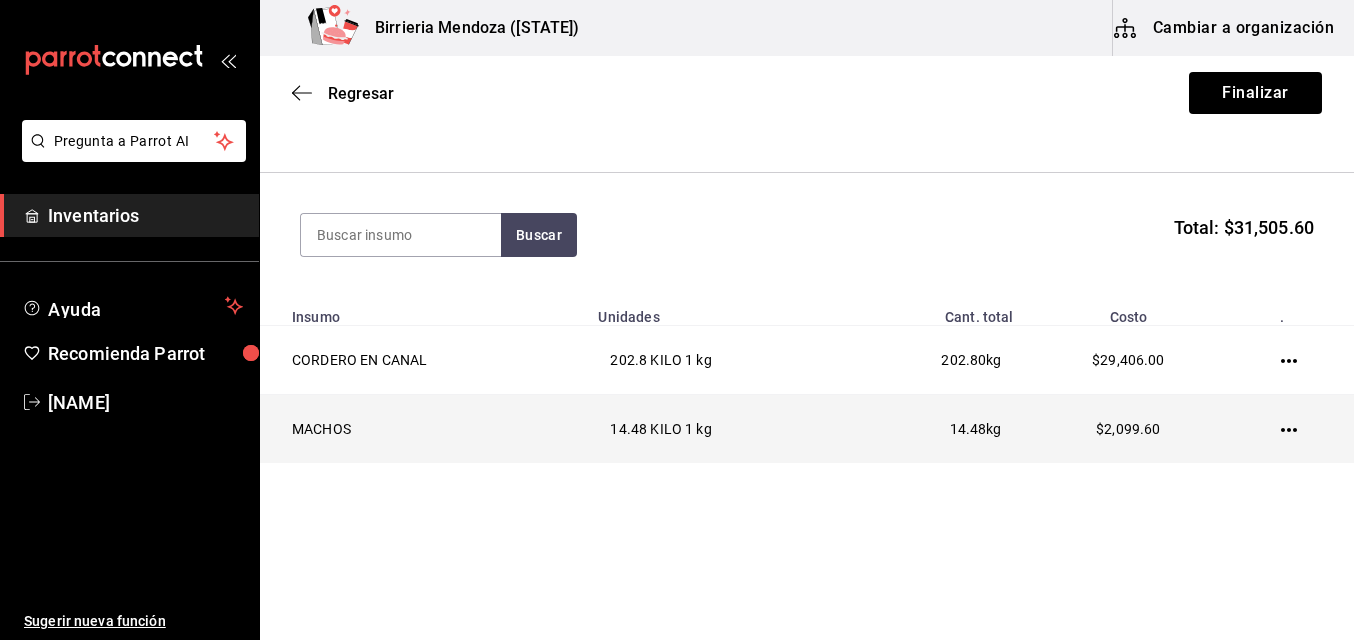 click 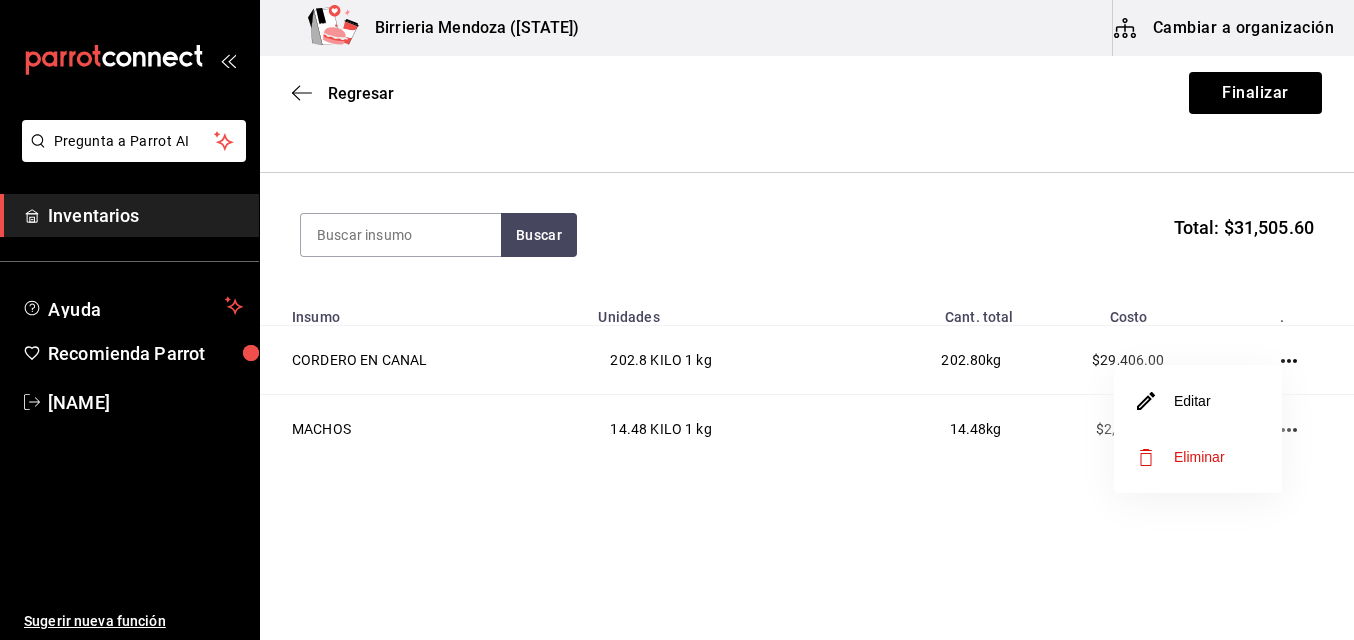 click at bounding box center [677, 320] 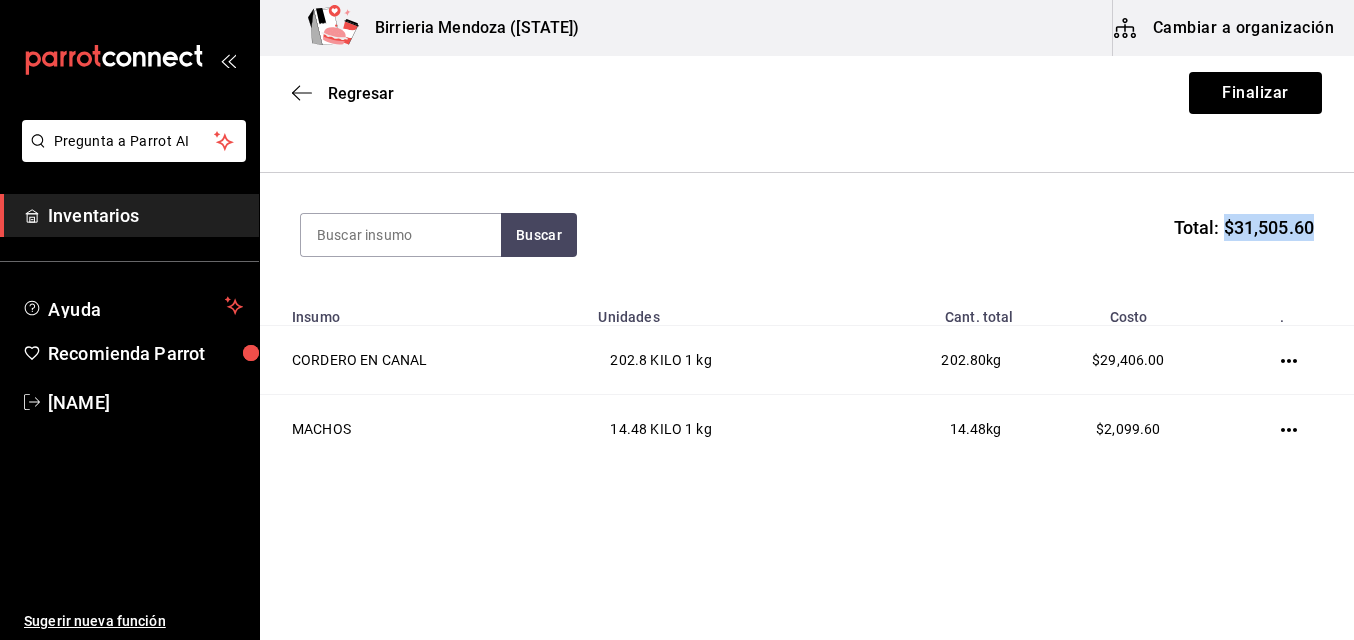 drag, startPoint x: 1208, startPoint y: 225, endPoint x: 1302, endPoint y: 223, distance: 94.02127 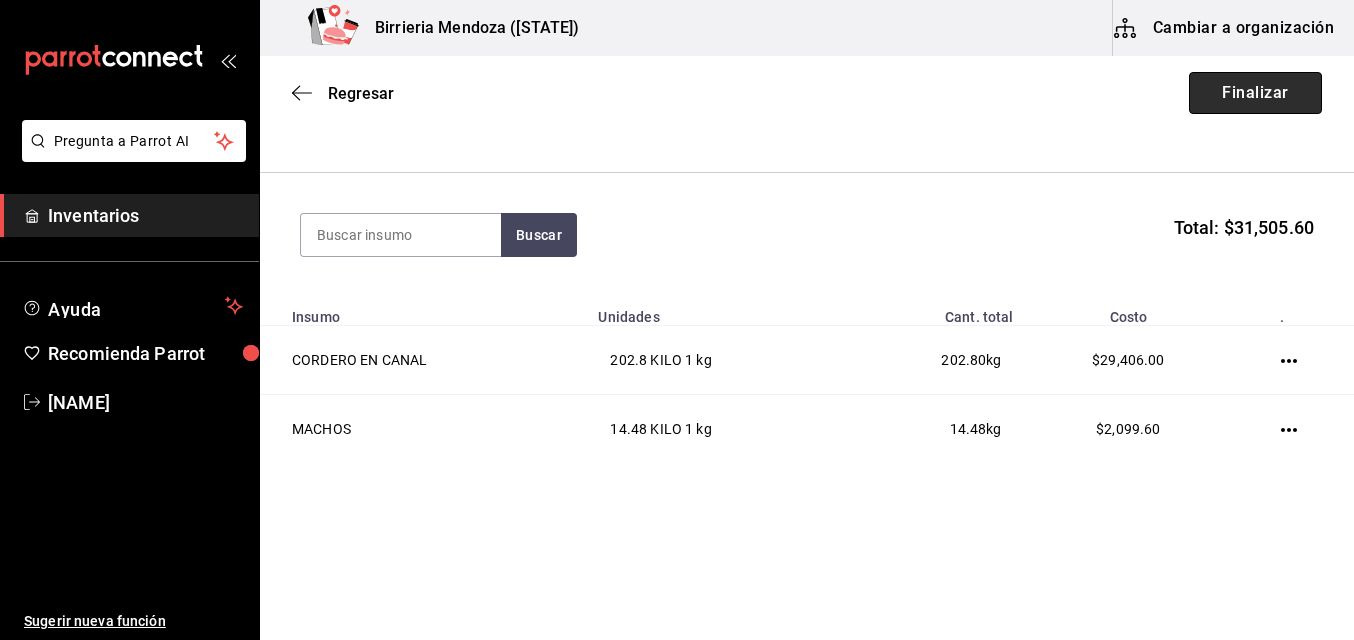 click on "Finalizar" at bounding box center (1255, 93) 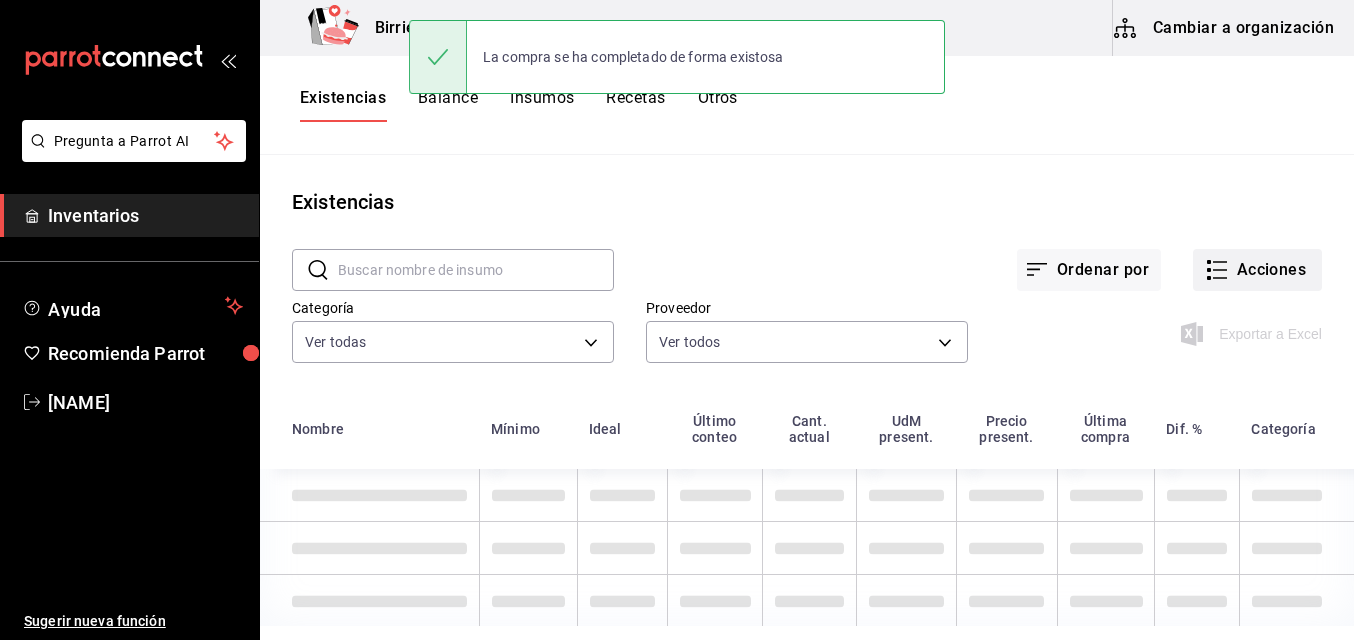 click on "Existencias ​ ​ Ordenar por Acciones Categoría Ver todas 9f1475d1-f46d-4cd7-b512-abe5d833bb75,f5217d7b-3010-4b74-99d5-3f69a0f083de,4ff65864-0862-4bdd-8ed1-a9048bd906c5,e6bc060a-2ad9-4666-889f-7079637271f1,ccf6f270-7856-47b8-878f-eac292fdd961,07bcac53-6a08-40e8-a6ba-3d06f5ae17d5,cc78b49f-794d-4abc-96d6-6ad22da9a61e,be901a98-147a-49e7-a0c0-40943da55557,d5606fae-6ca2-434a-8573-92e9fc0ad571,ec1073d0-eb6e-455f-bca3-03989c284c64,95160941-27d0-4bd5-8722-61e4eb70a1ec,2a55c830-8a5c-4221-9c74-a5743a6edde6,01921651-932e-4853-9623-1081fef52038,f862ff32-e39e-4f97-a691-92da34bf3f4c Proveedor Ver todos Exportar a Excel Nombre Mínimo Ideal Último conteo Cant. actual UdM present. Precio present. Última compra Dif. % Categoría" at bounding box center (807, 390) 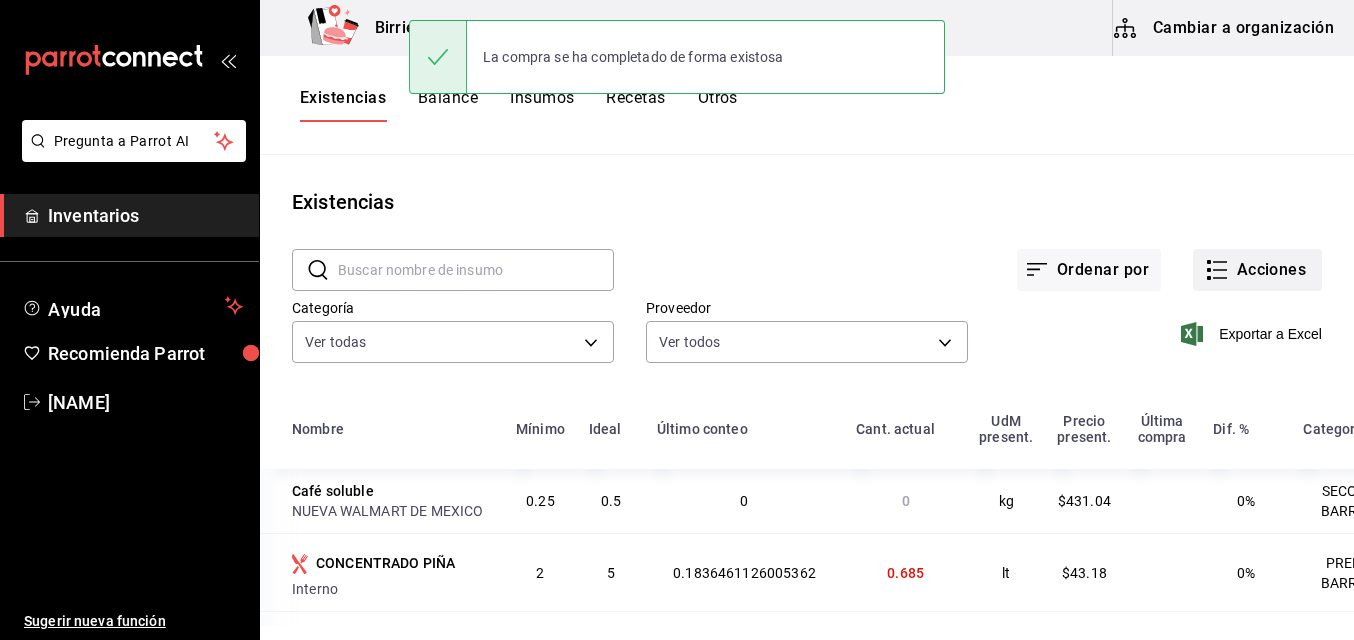click on "Acciones" at bounding box center [1257, 270] 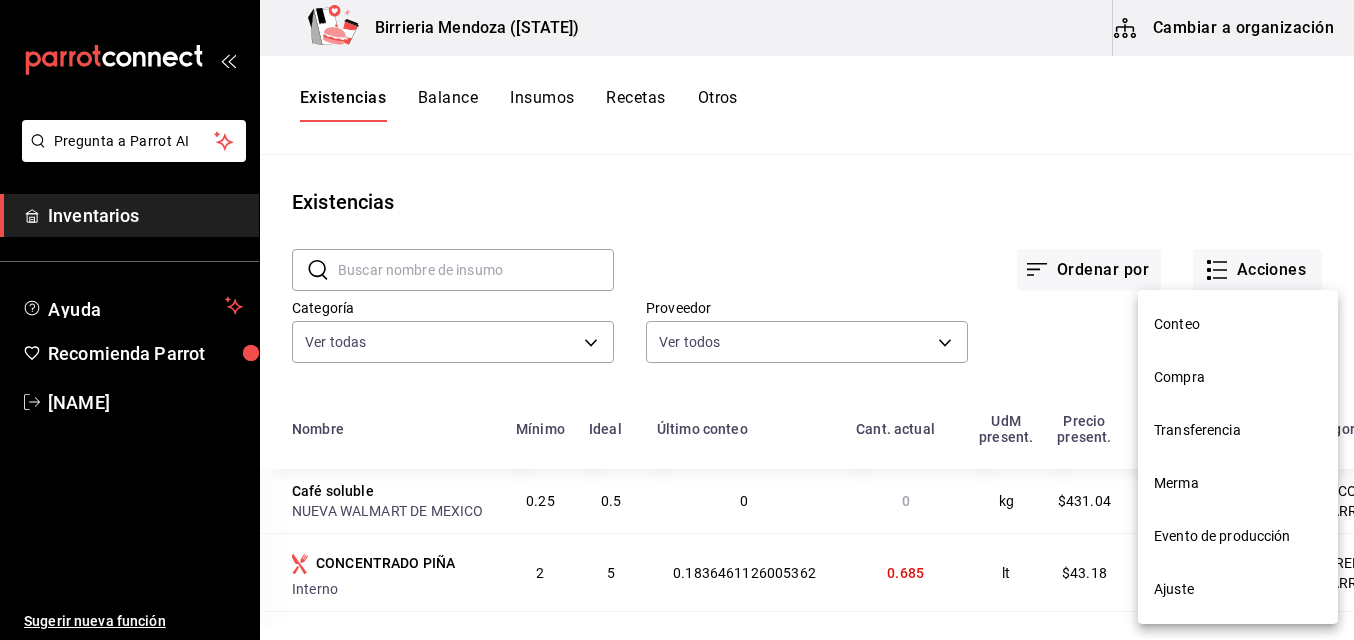 click on "Evento de producción" at bounding box center [1238, 536] 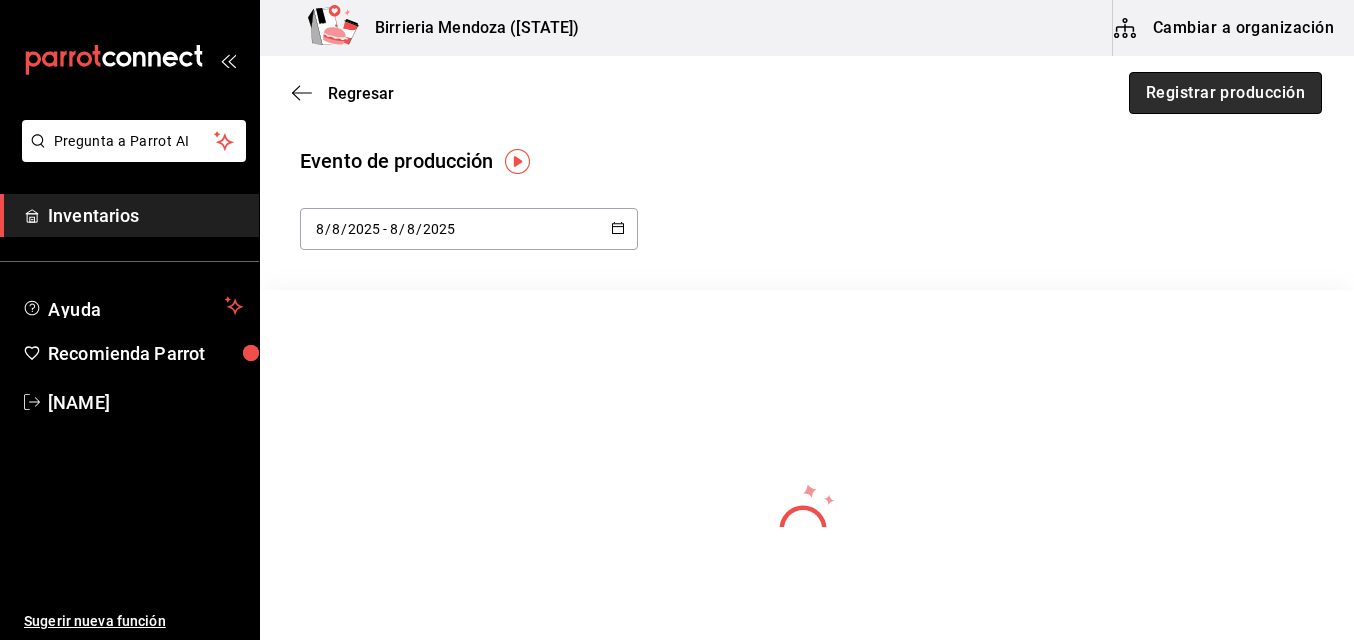 click on "Registrar producción" at bounding box center [1225, 93] 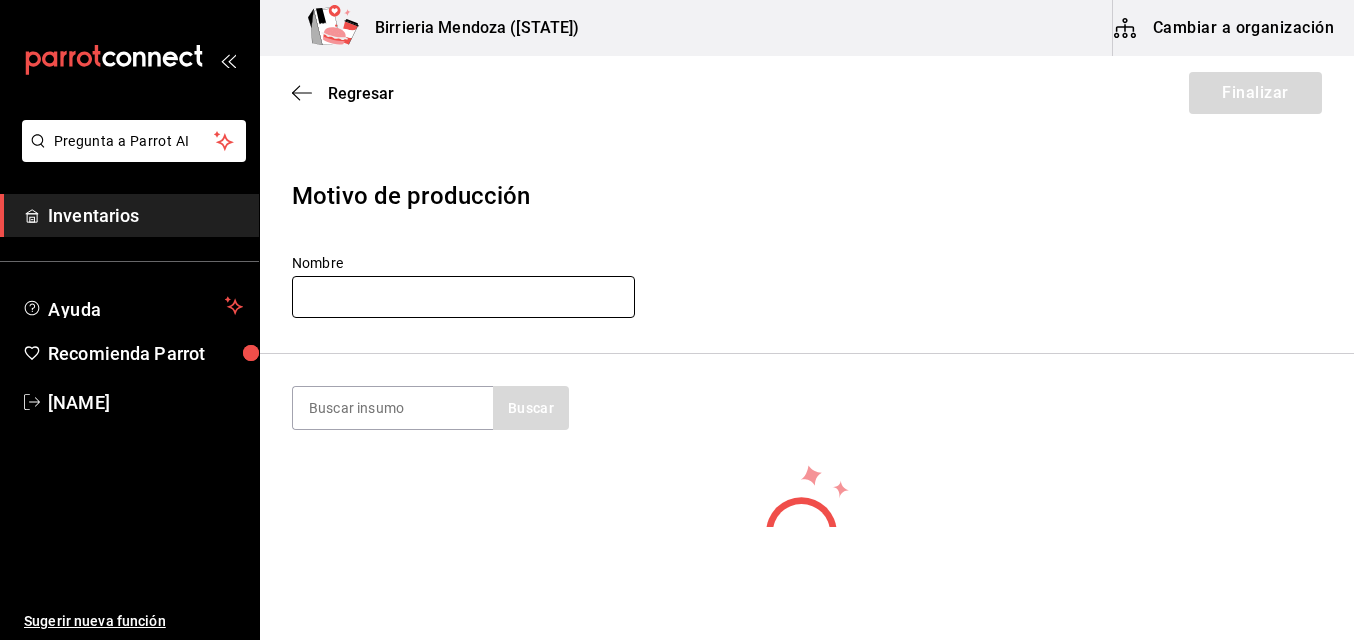 click at bounding box center [463, 297] 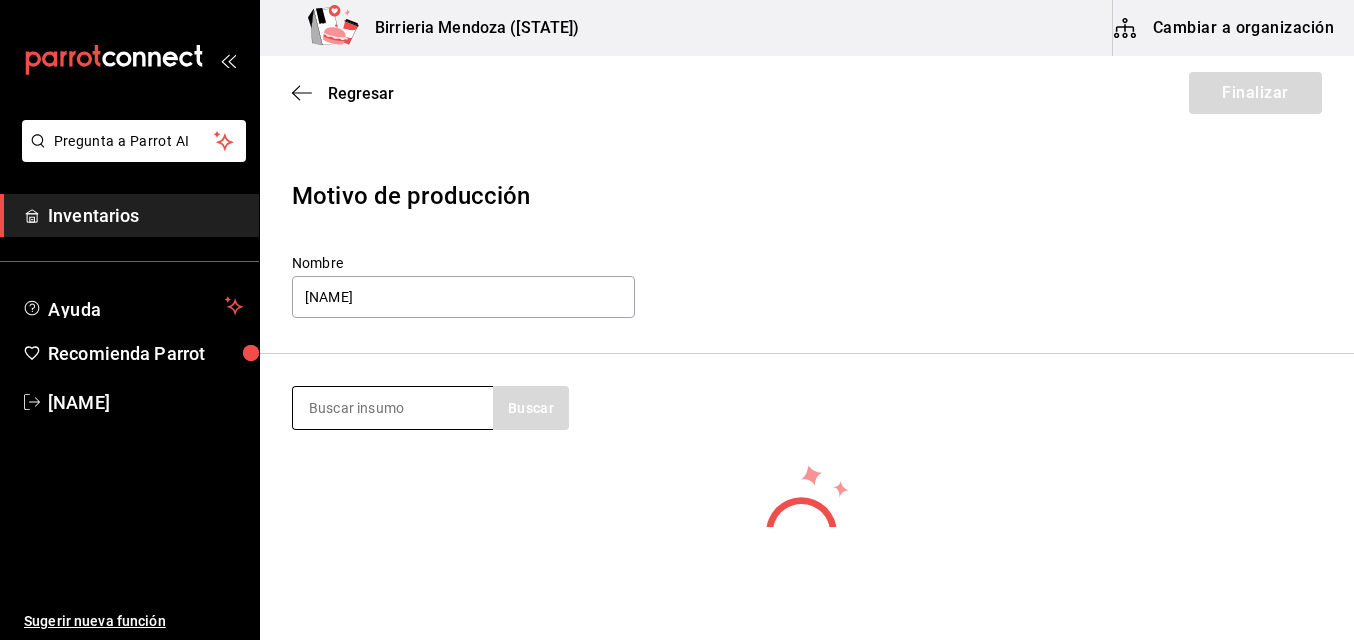 click at bounding box center (393, 408) 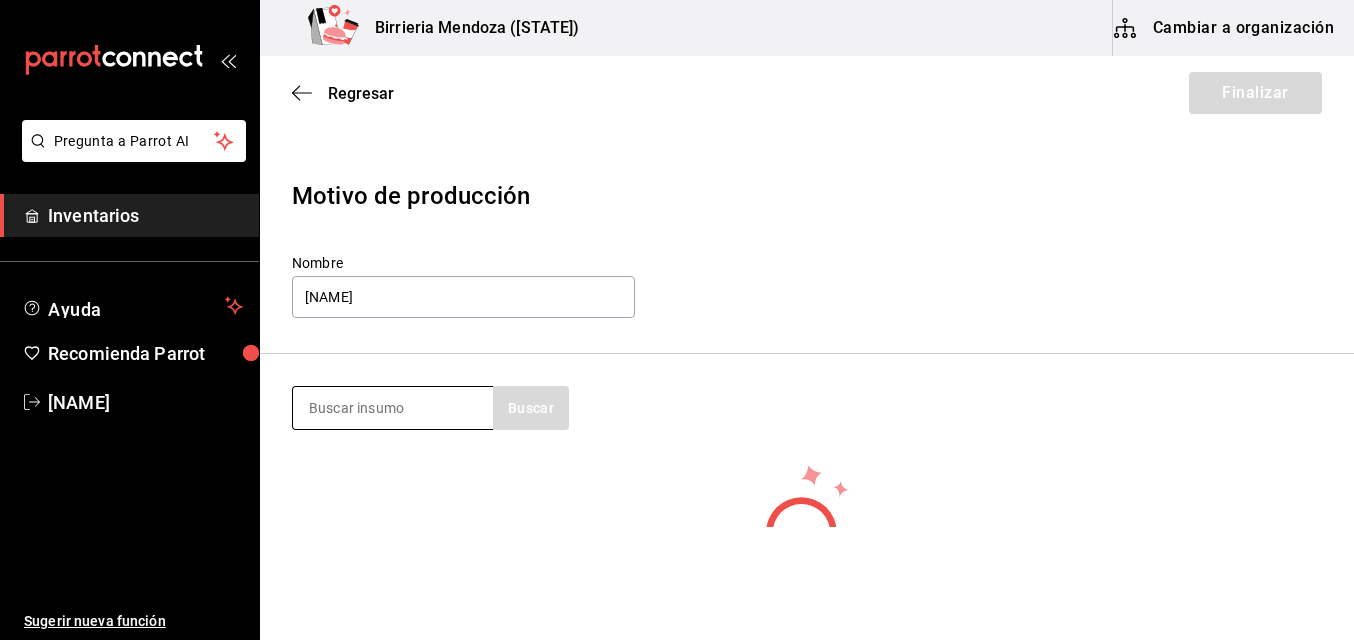 type on "b" 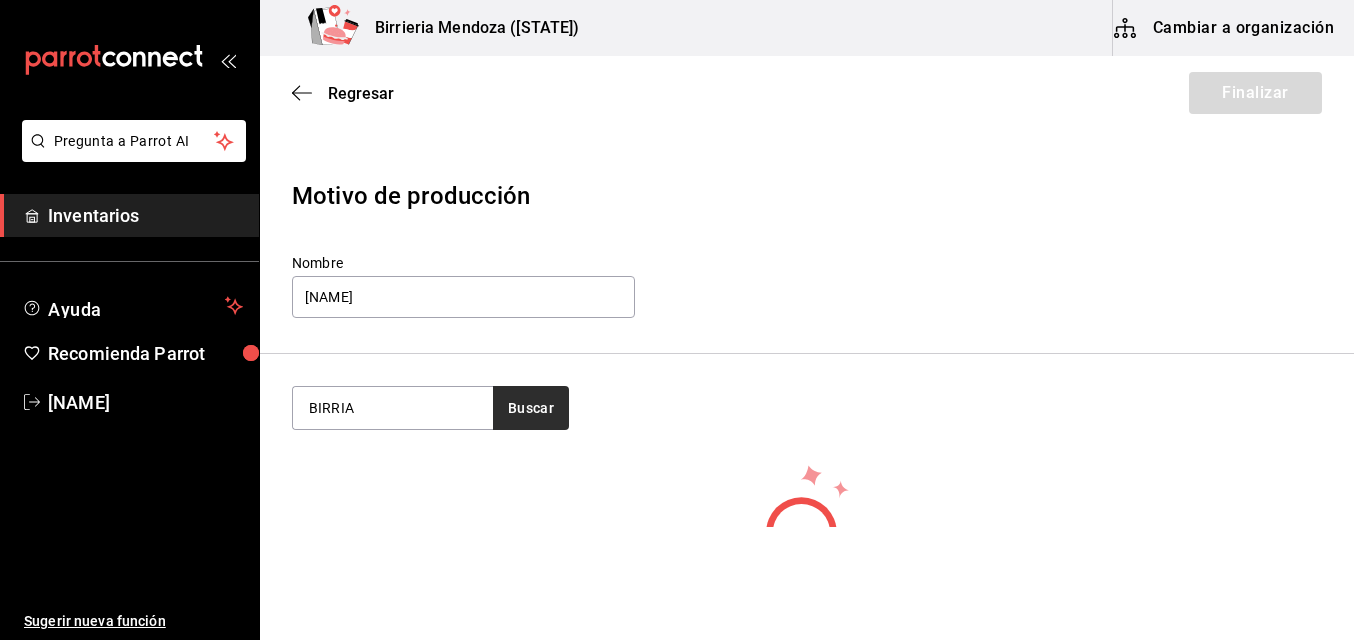 type on "BIRRIA" 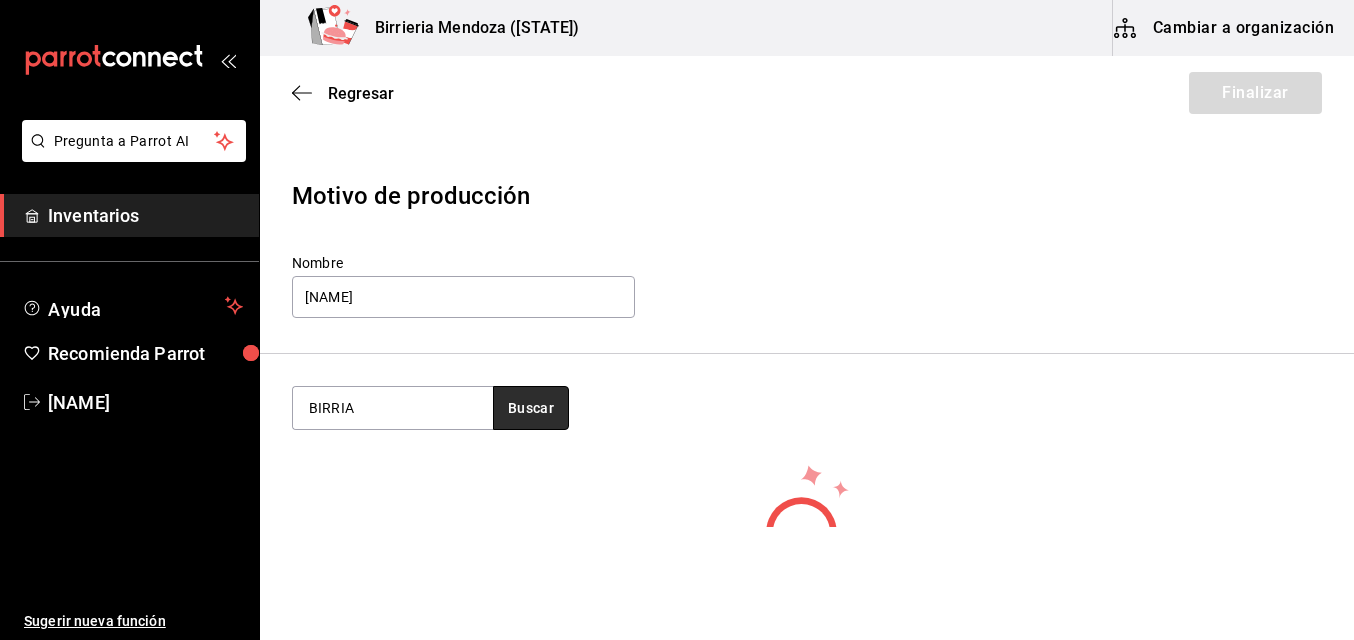 click on "Buscar" at bounding box center [531, 408] 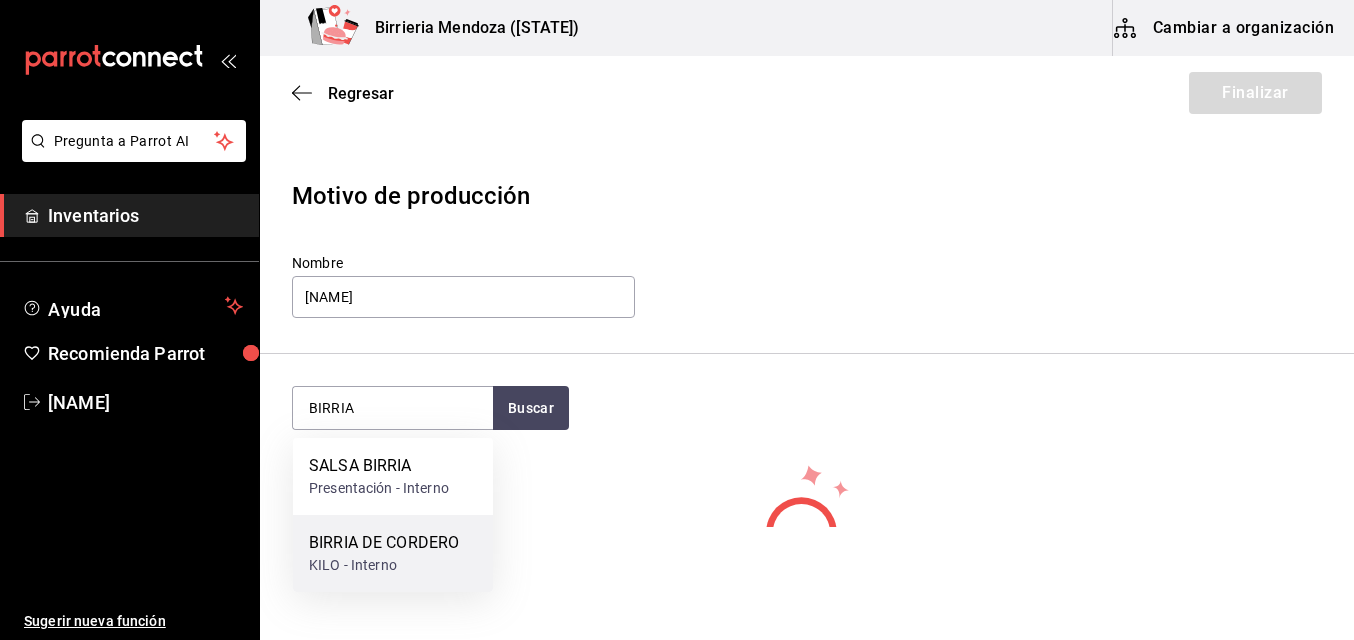 click on "BIRRIA DE CORDERO" at bounding box center (384, 543) 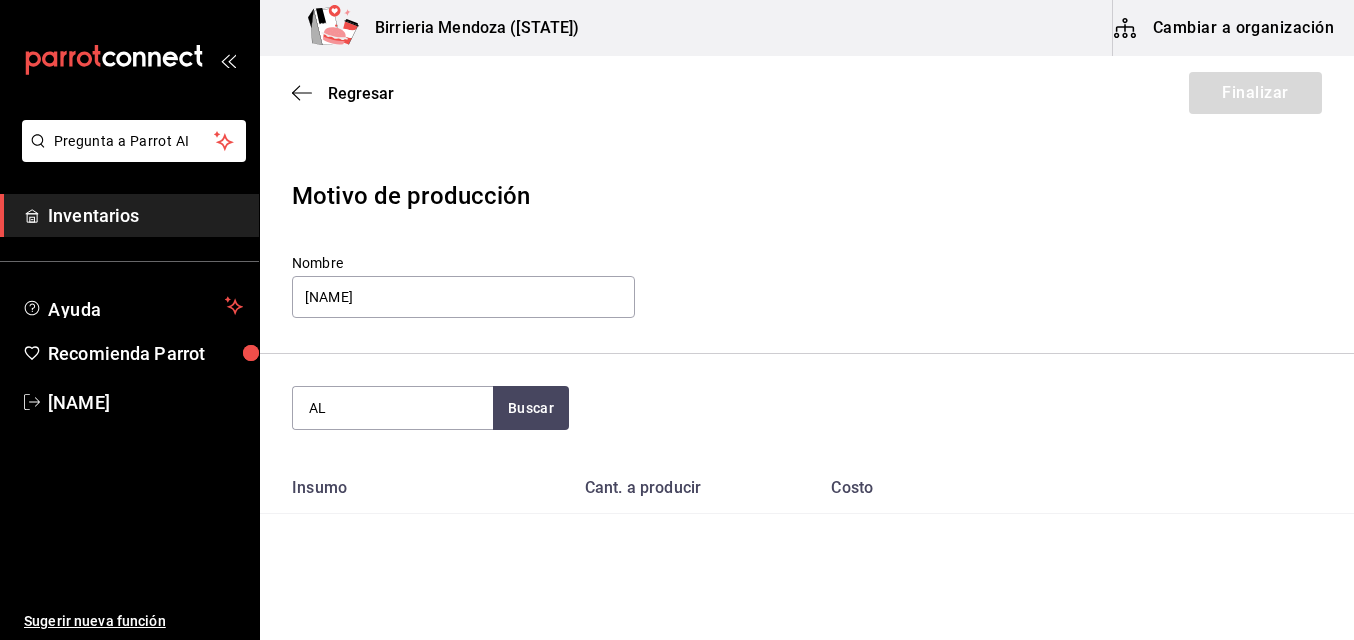 type on "A" 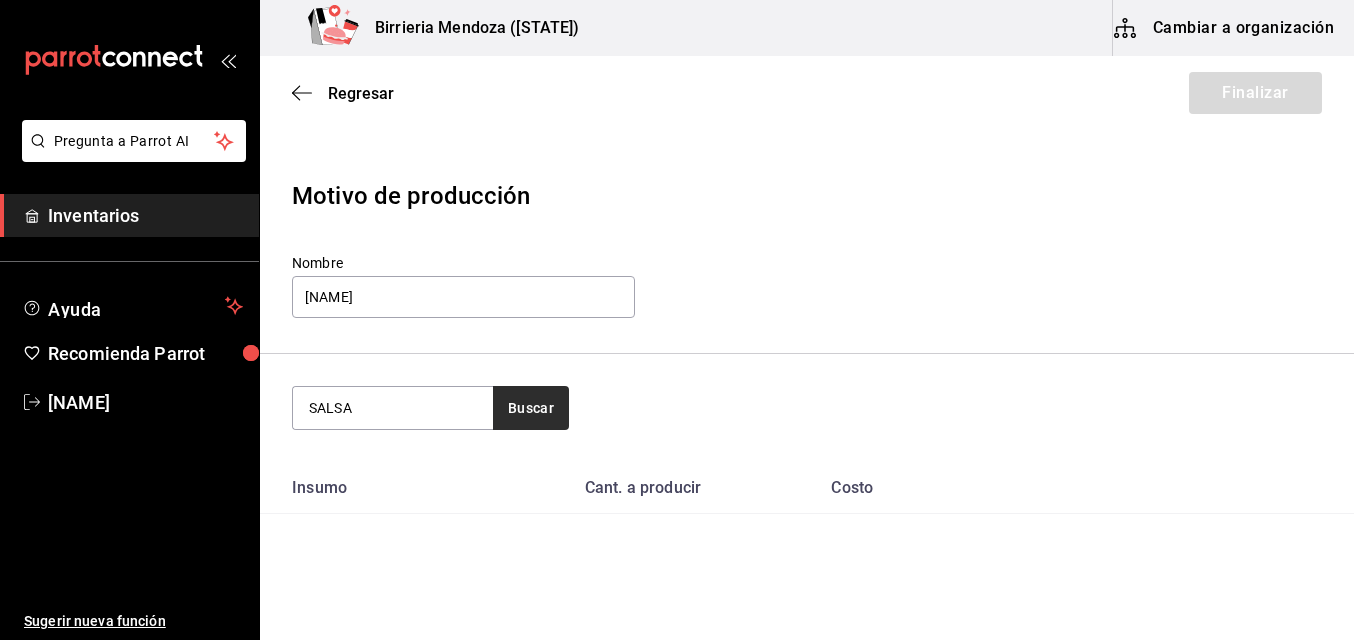 type on "SALSA" 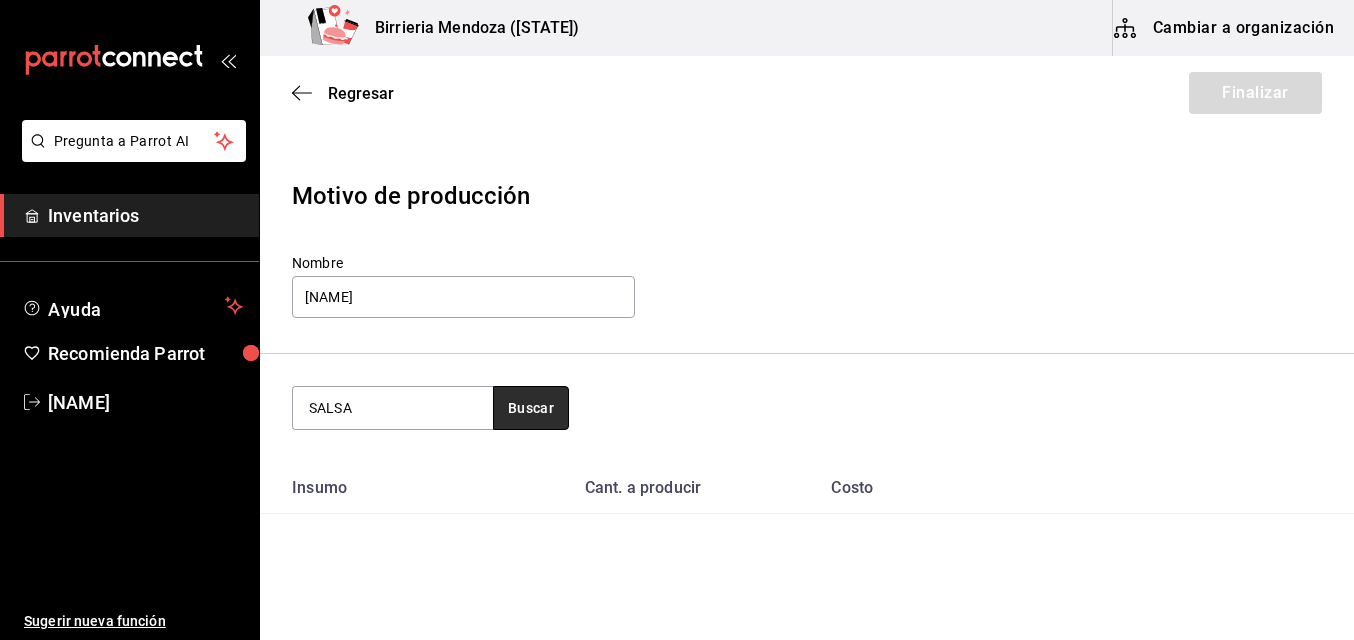 click on "Buscar" at bounding box center (531, 408) 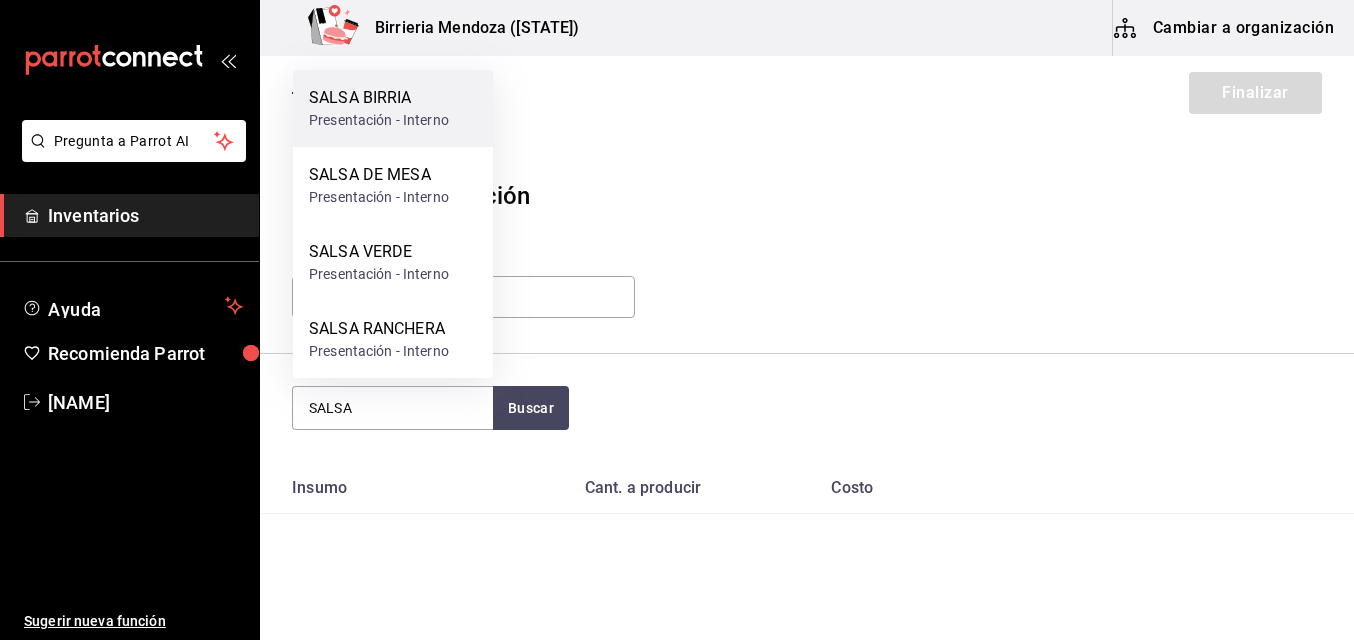 click on "Presentación - Interno" at bounding box center [379, 120] 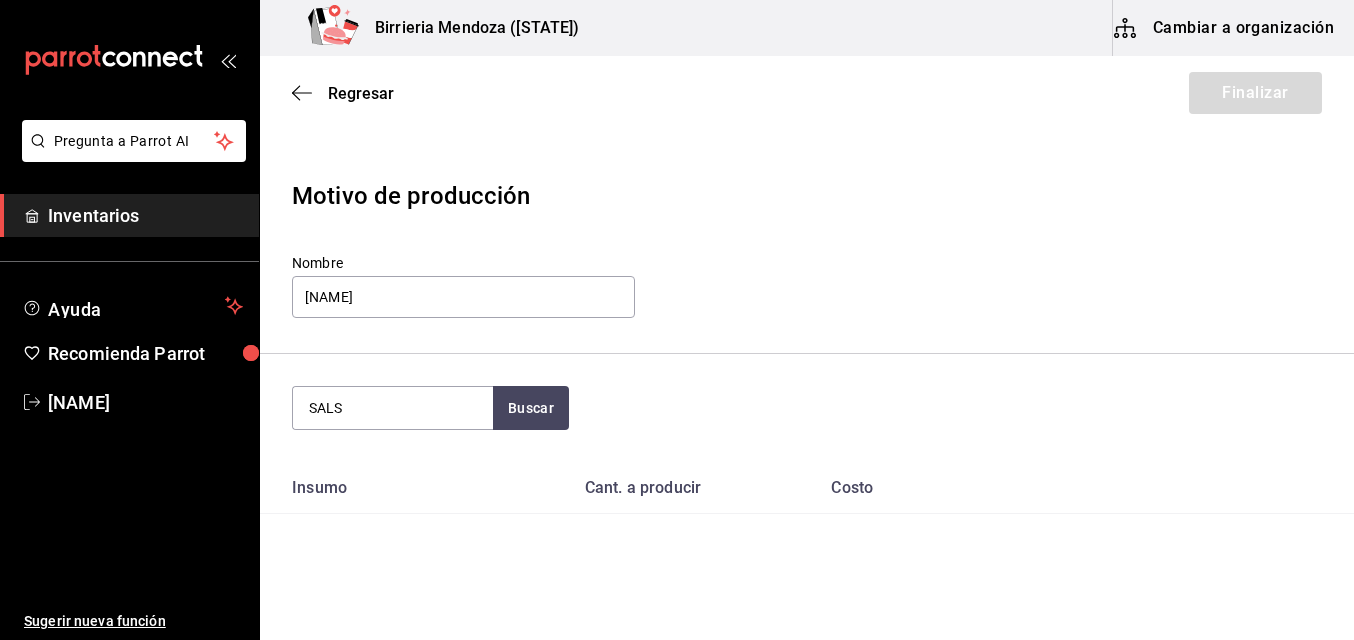 type on "SALSA" 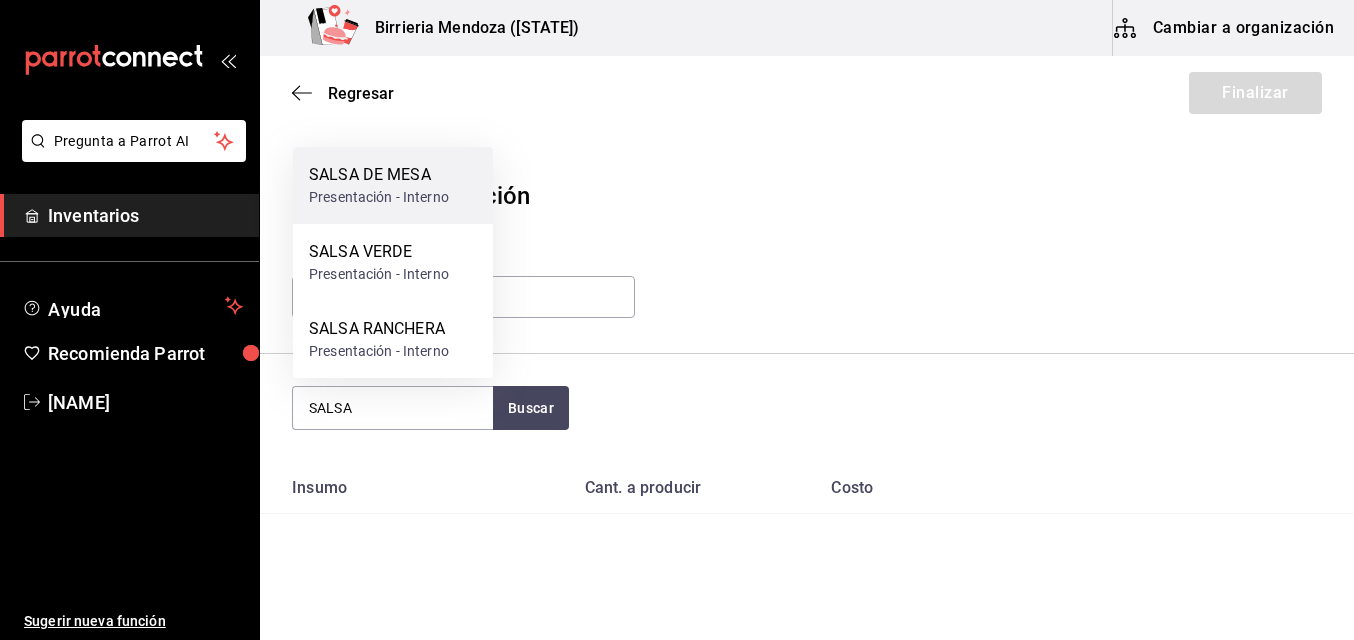 click on "SALSA DE MESA" at bounding box center [379, 175] 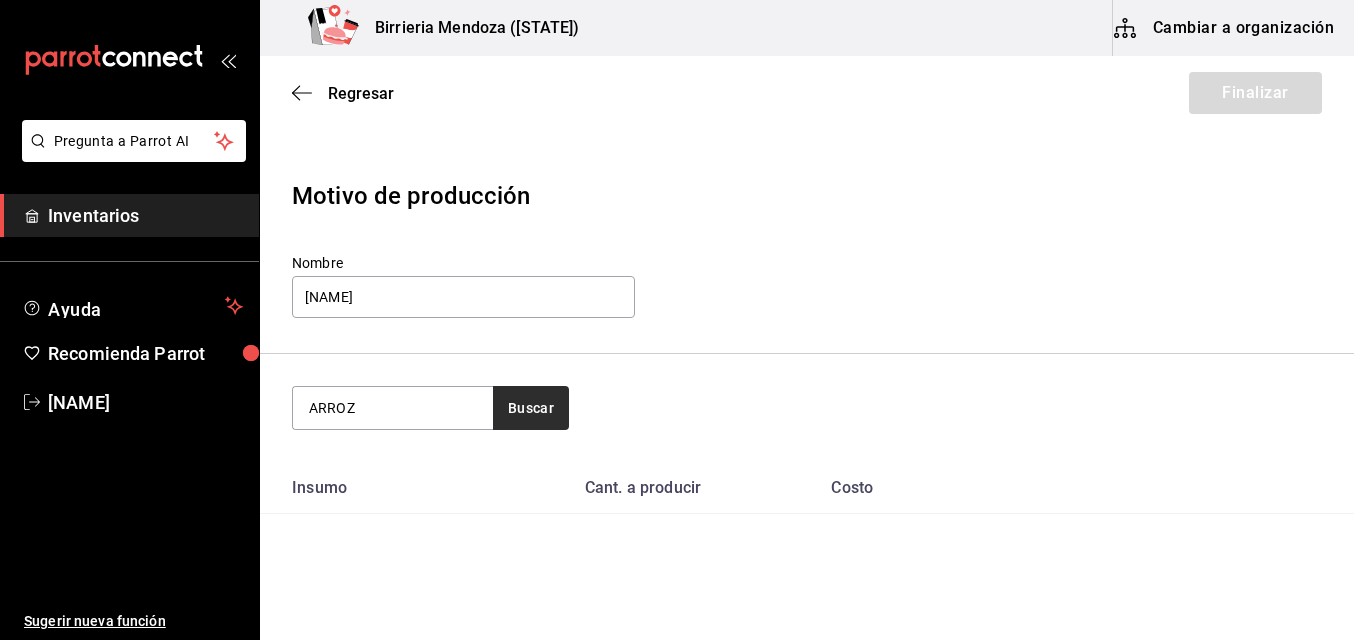 type on "ARROZ" 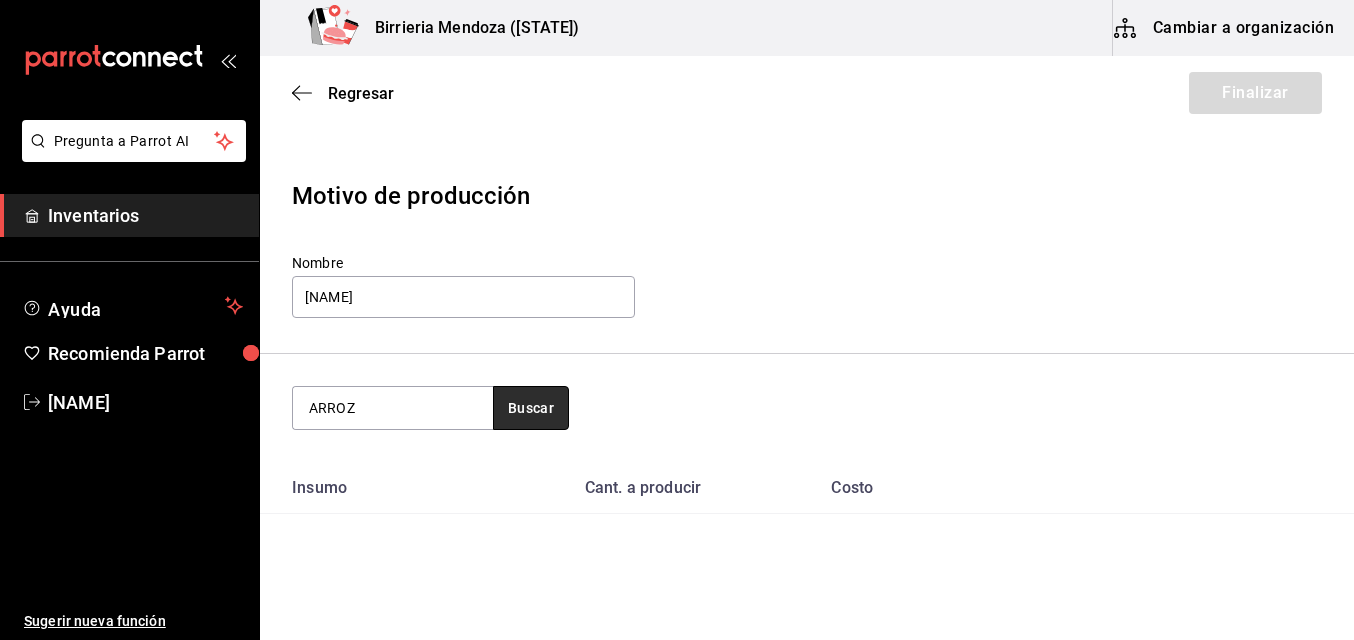 click on "Buscar" at bounding box center (531, 408) 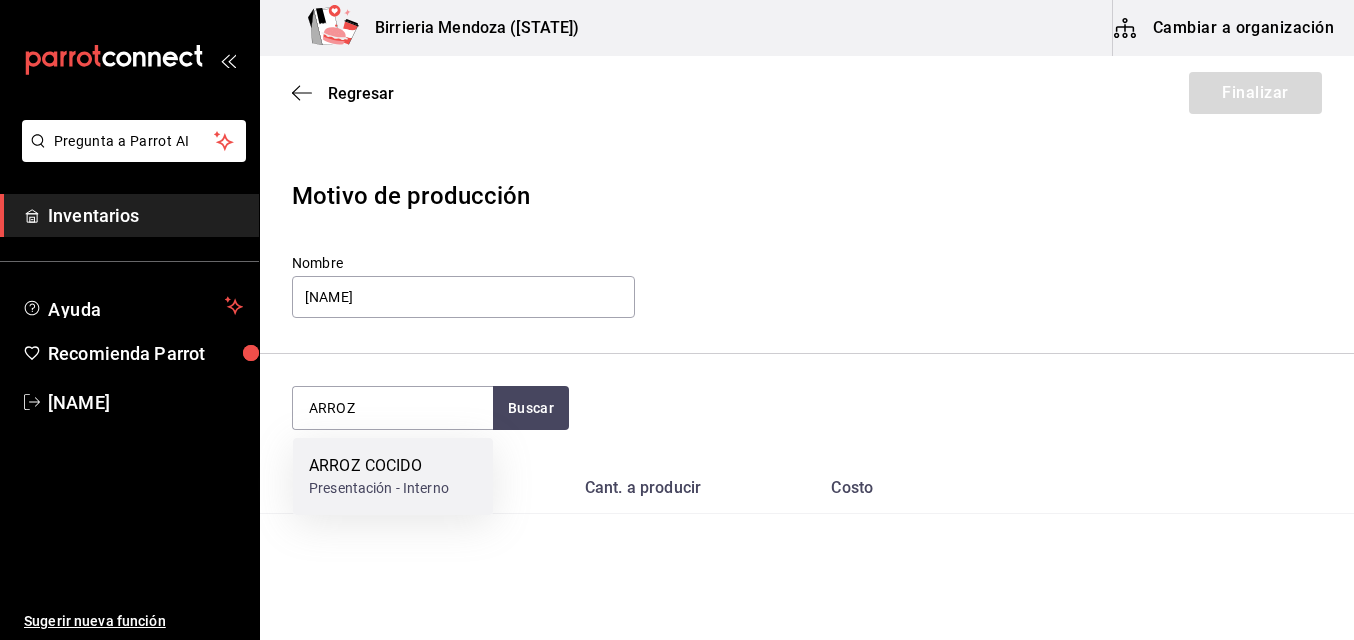 click on "ARROZ COCIDO Presentación - Interno" at bounding box center (393, 476) 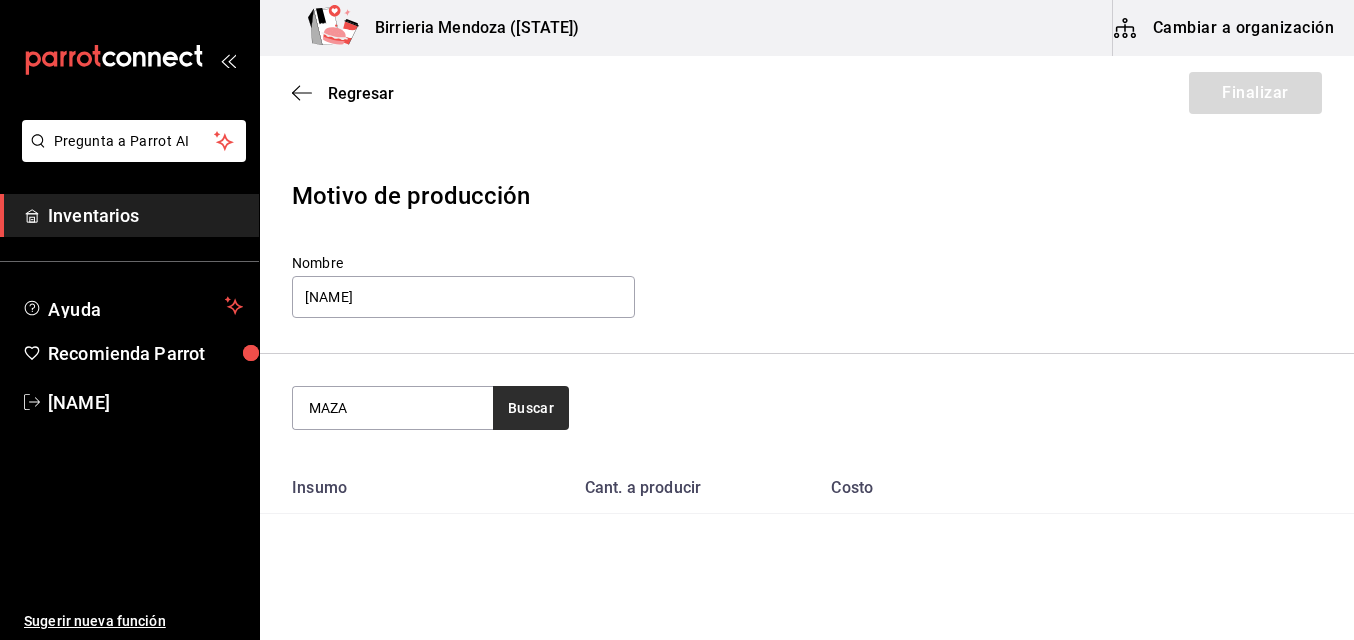 type on "MAZA" 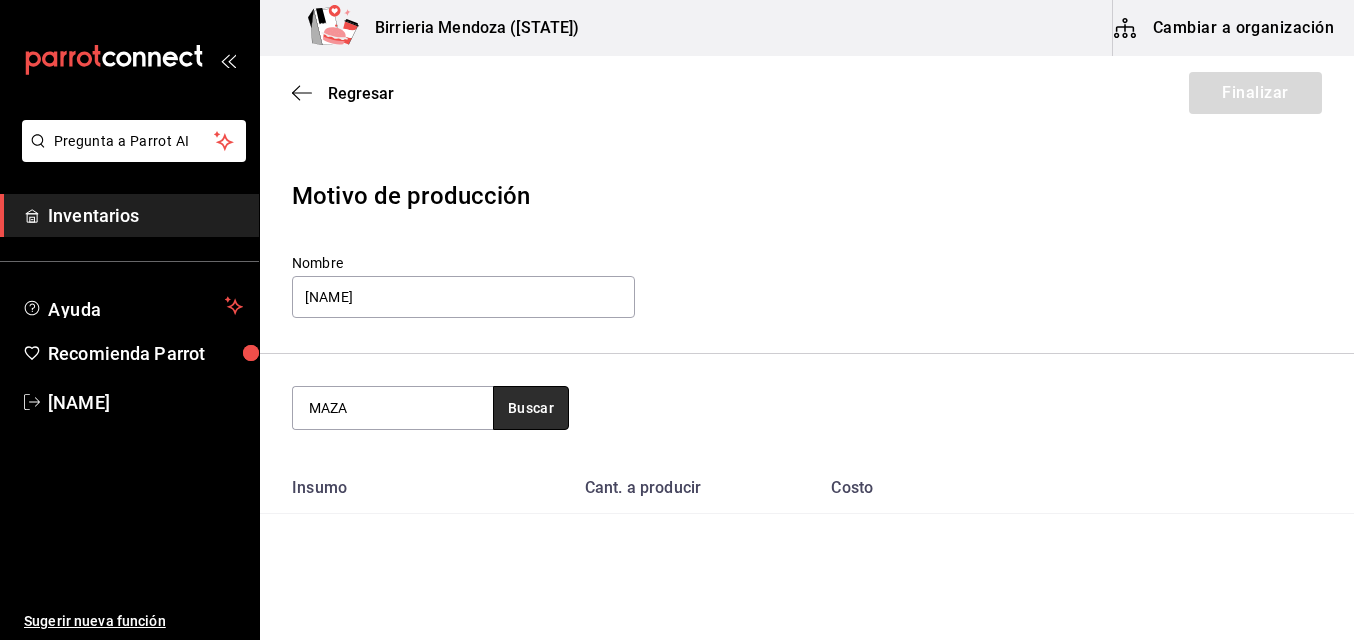 click on "Buscar" at bounding box center [531, 408] 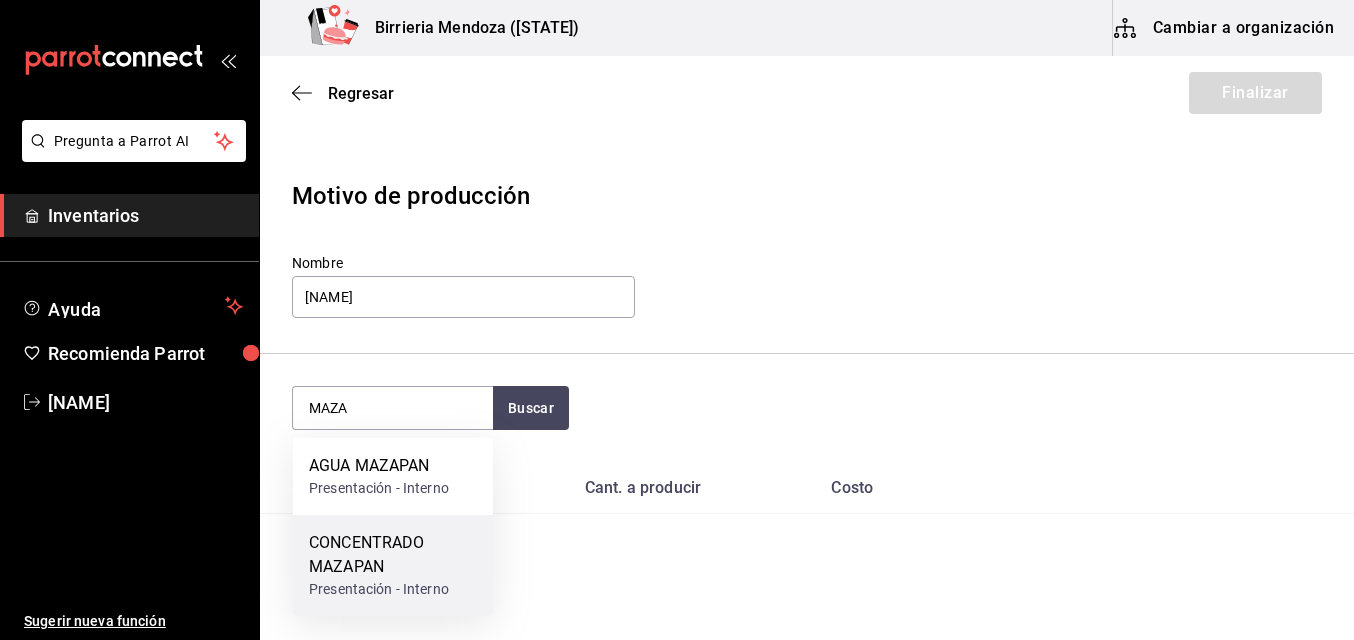 click on "CONCENTRADO MAZAPAN" at bounding box center (393, 555) 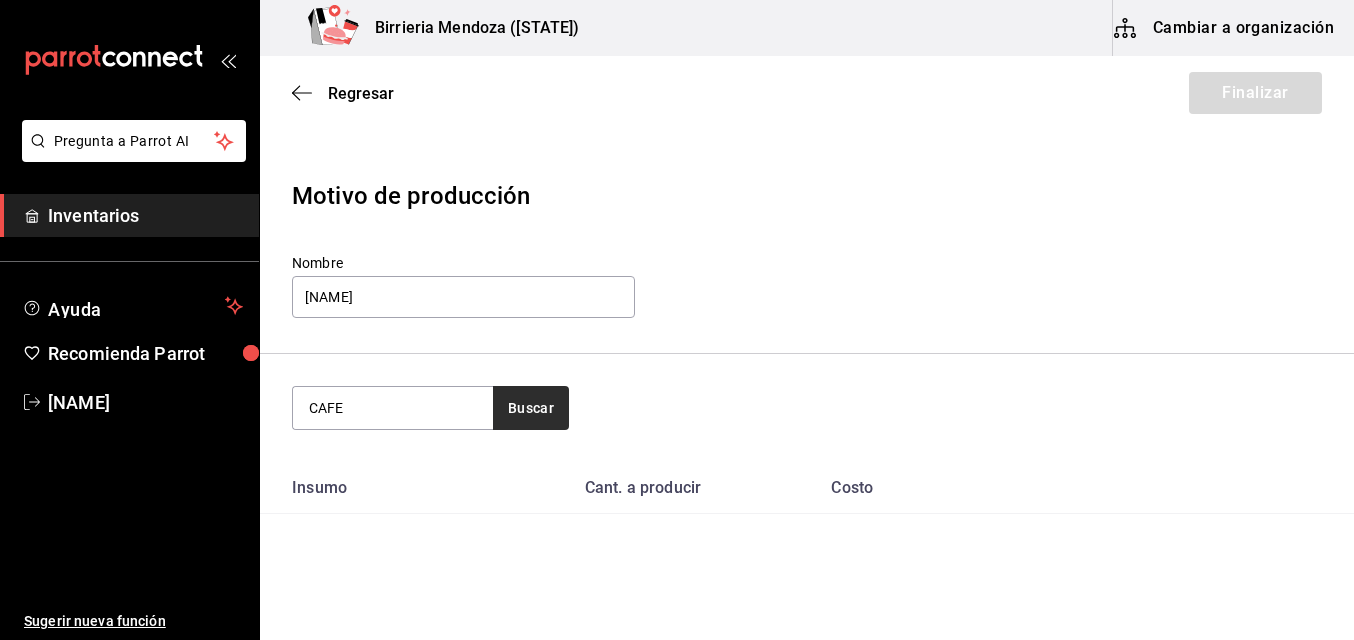 type on "CAFE" 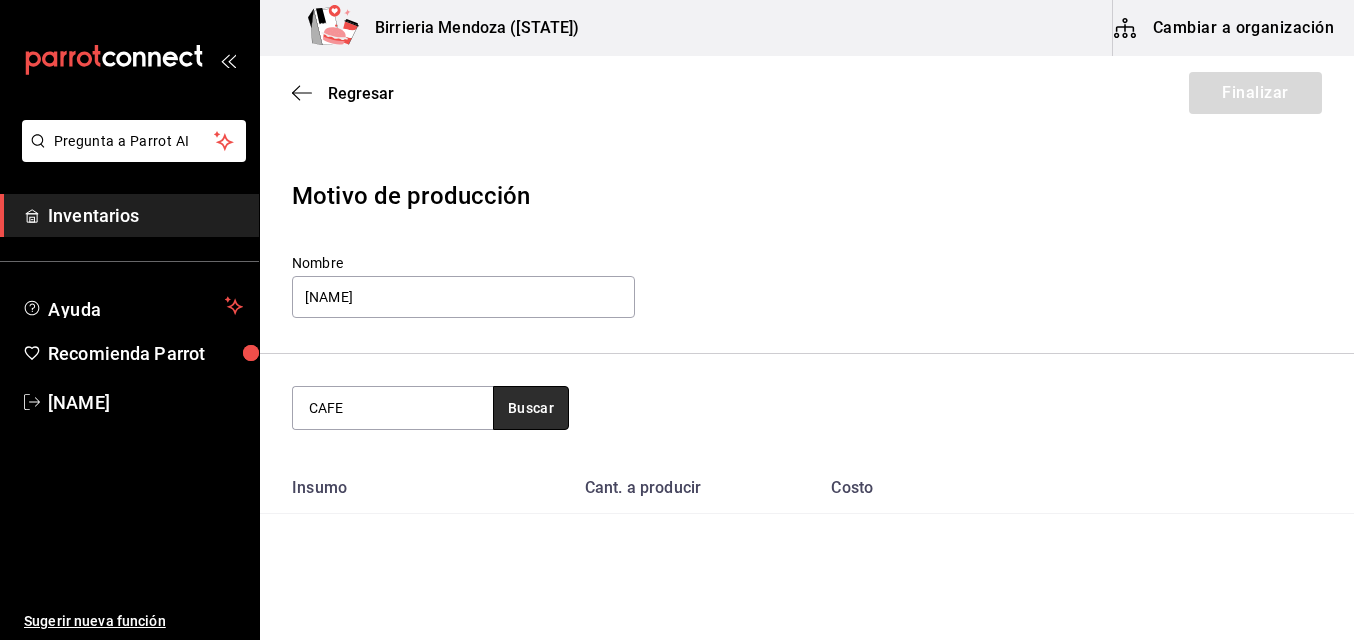 click on "Buscar" at bounding box center (531, 408) 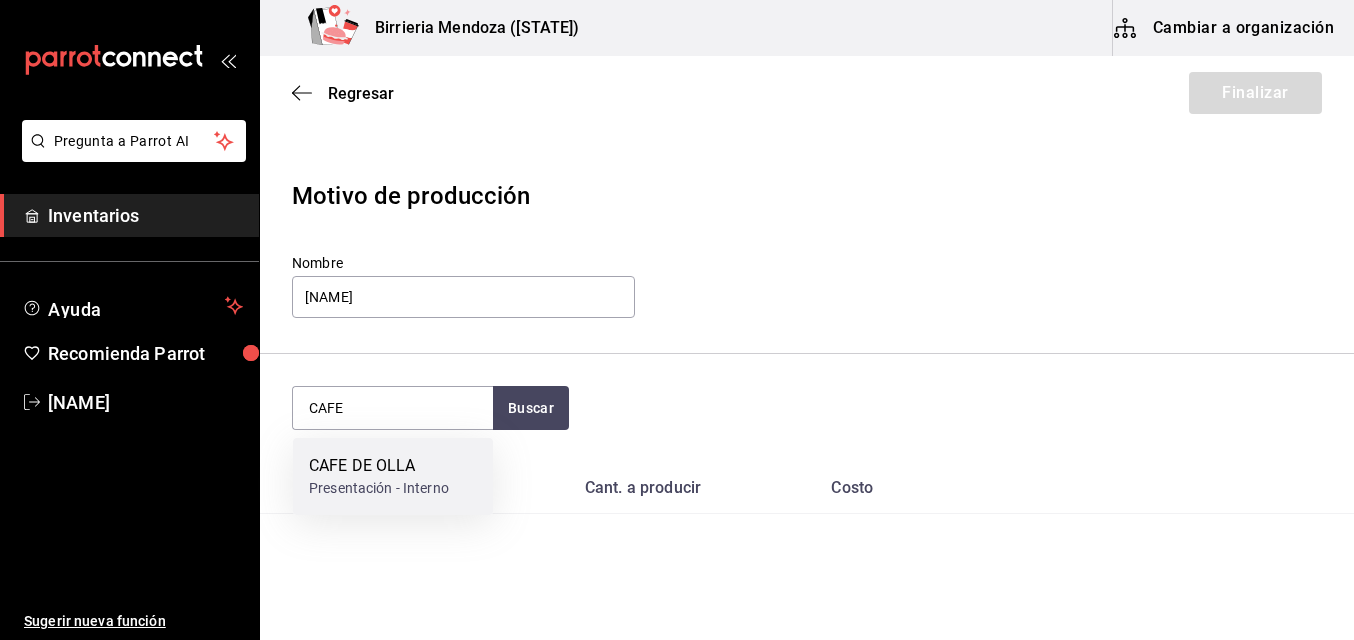 click on "CAFE DE OLLA" at bounding box center (379, 466) 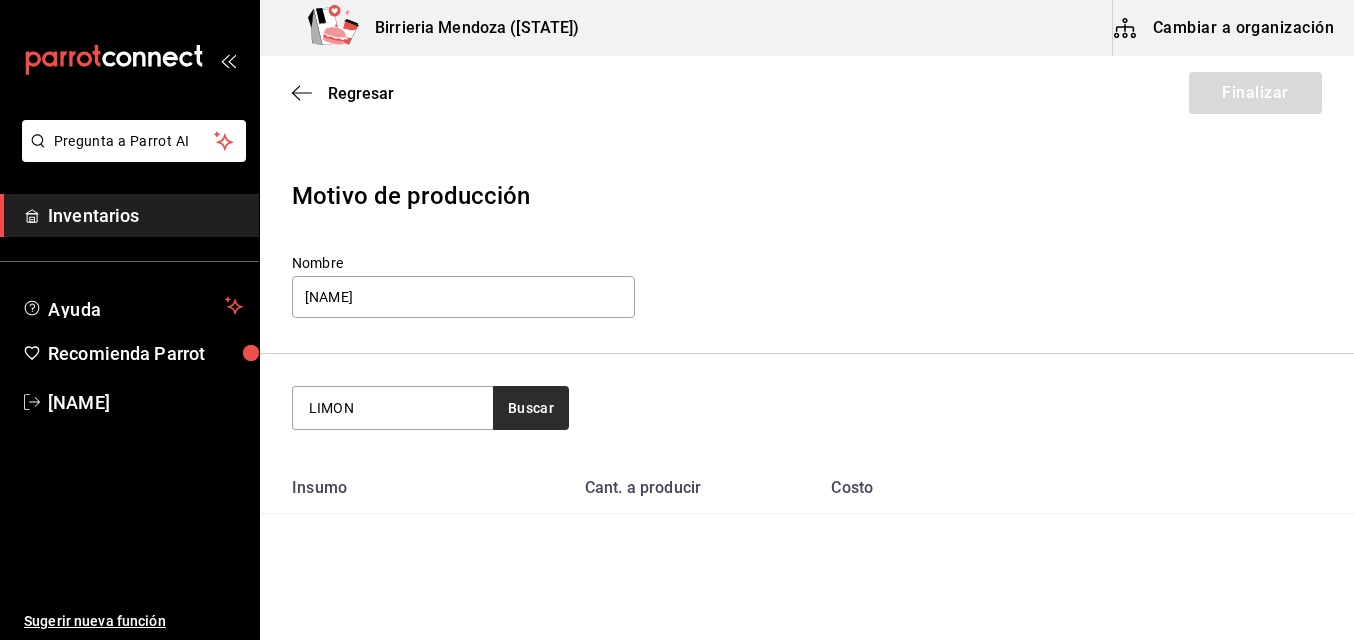 type on "LIMON" 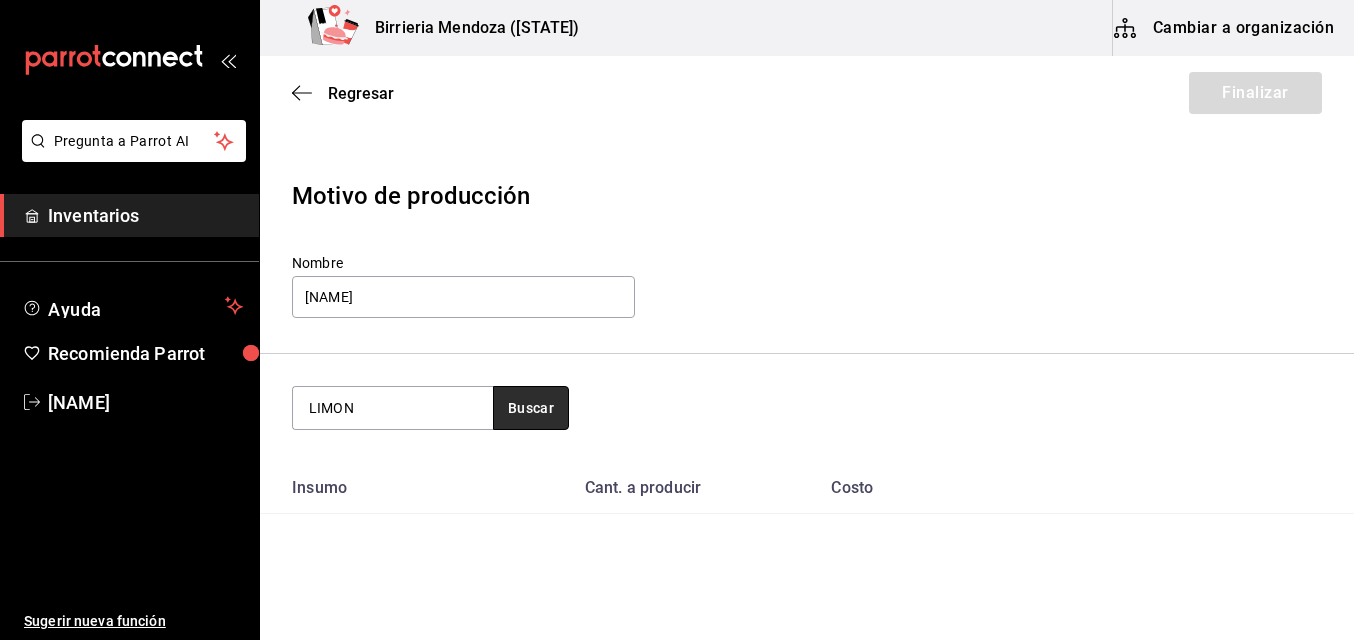 click on "Buscar" at bounding box center (531, 408) 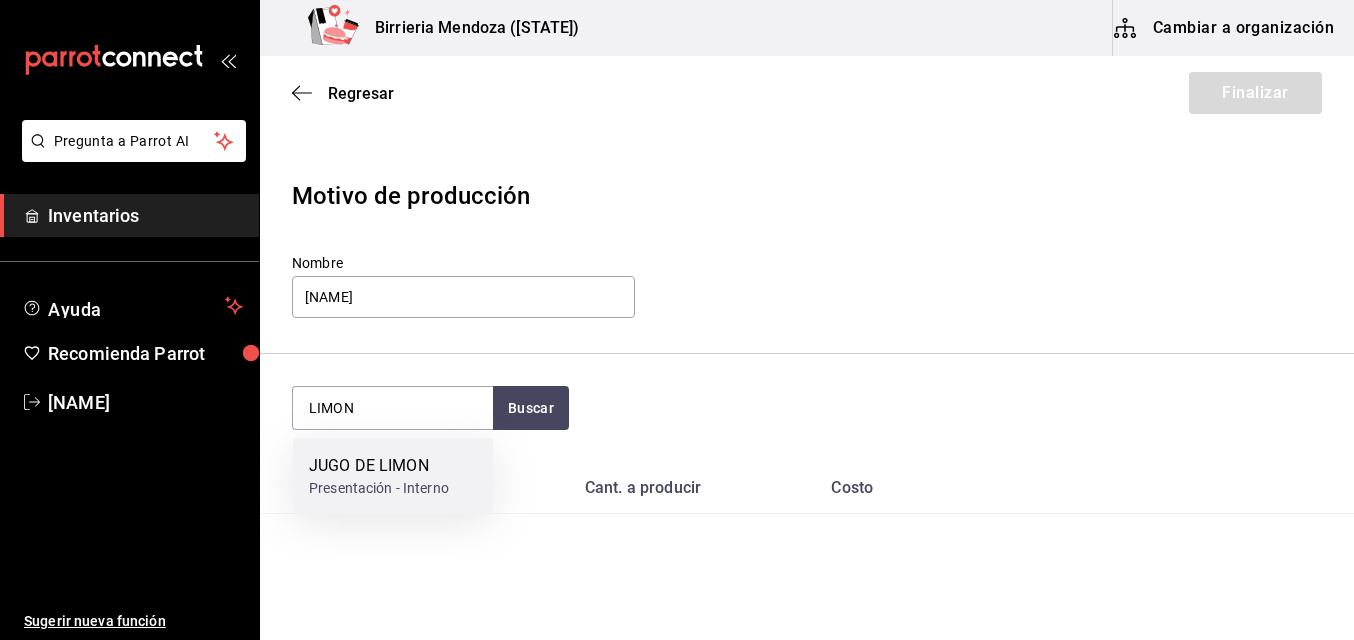 click on "Presentación - Interno" at bounding box center (379, 488) 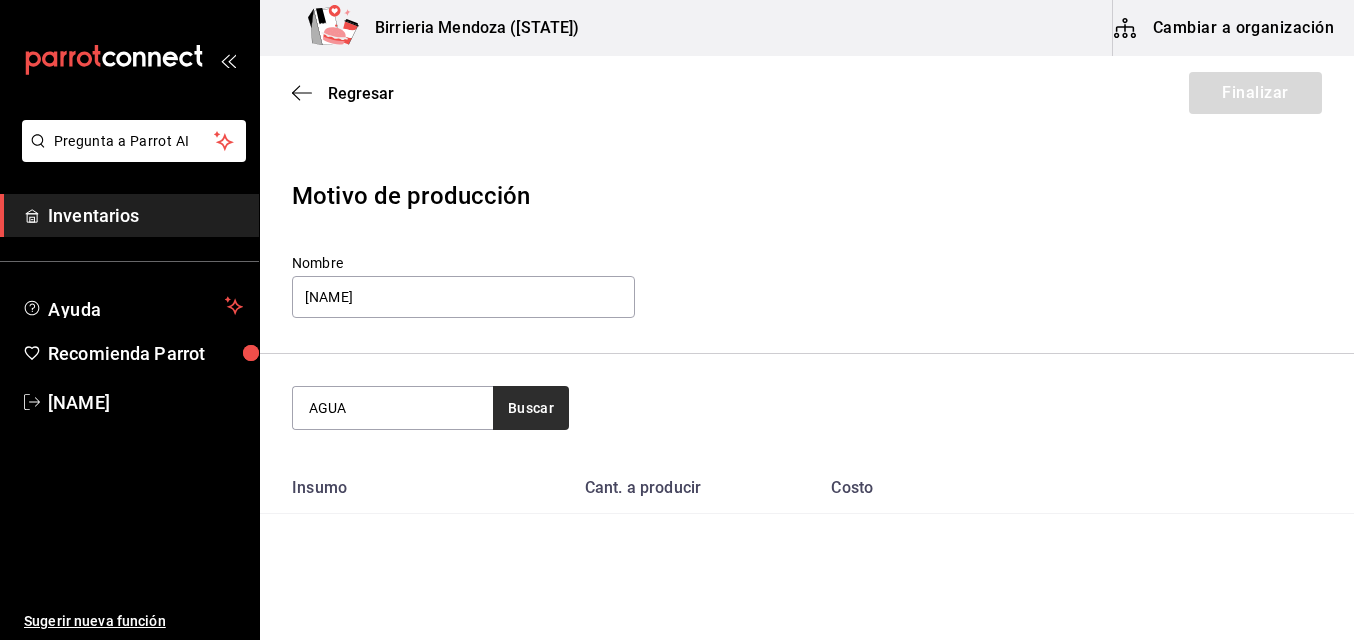 type on "AGUA" 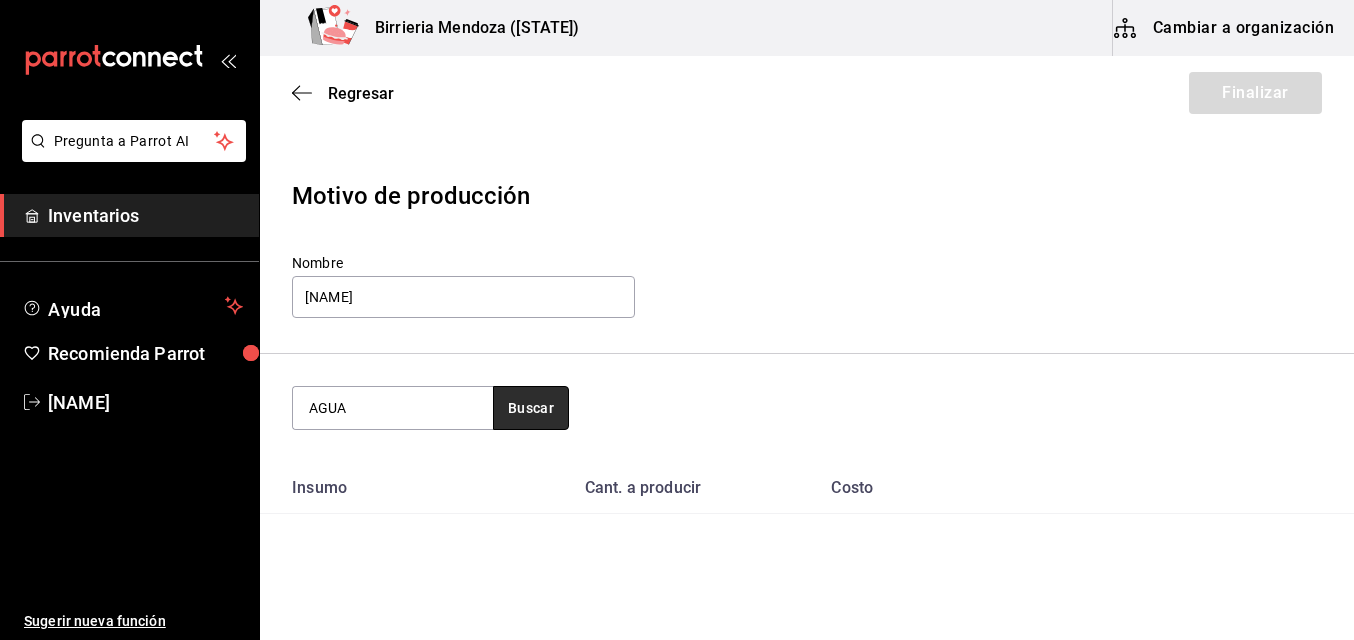 click on "Buscar" at bounding box center [531, 408] 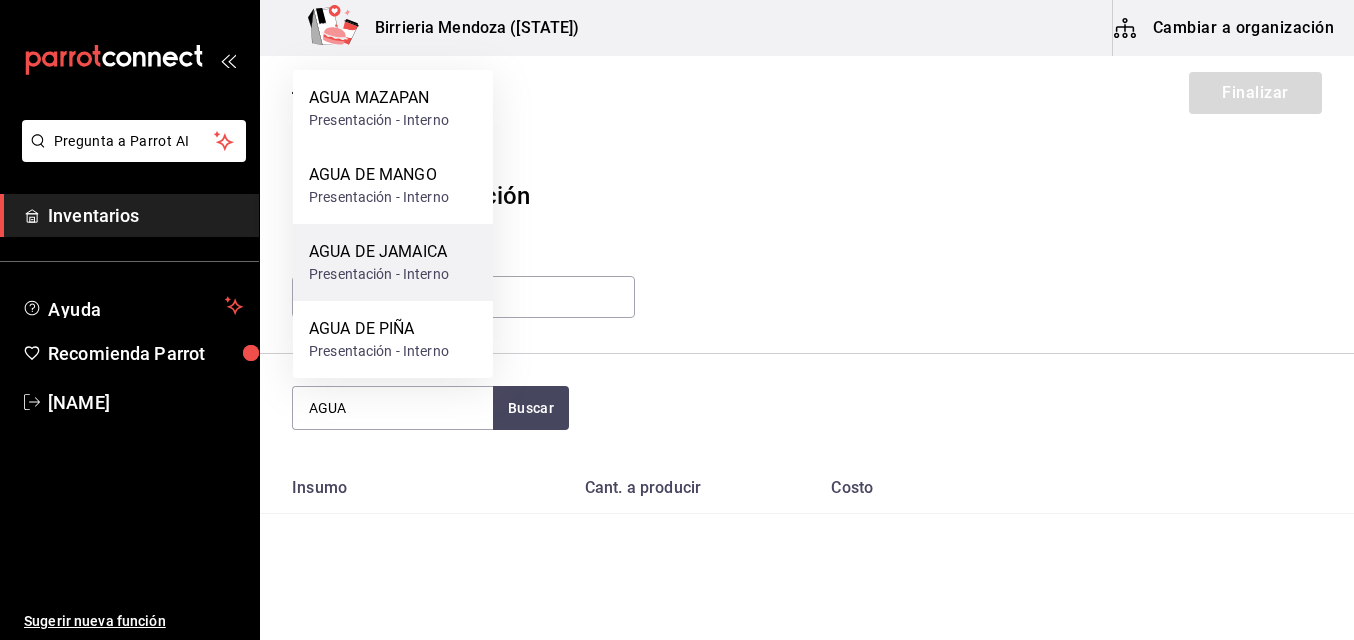 click on "AGUA DE JAMAICA" at bounding box center [379, 252] 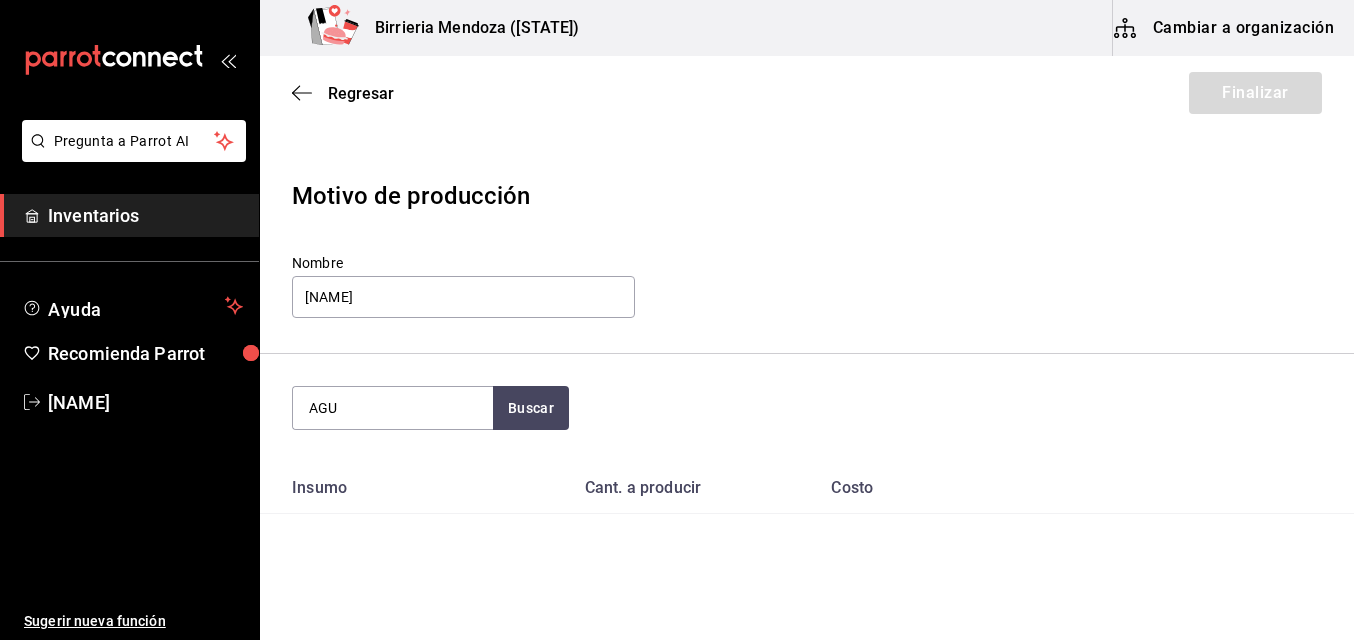 type on "AGUA" 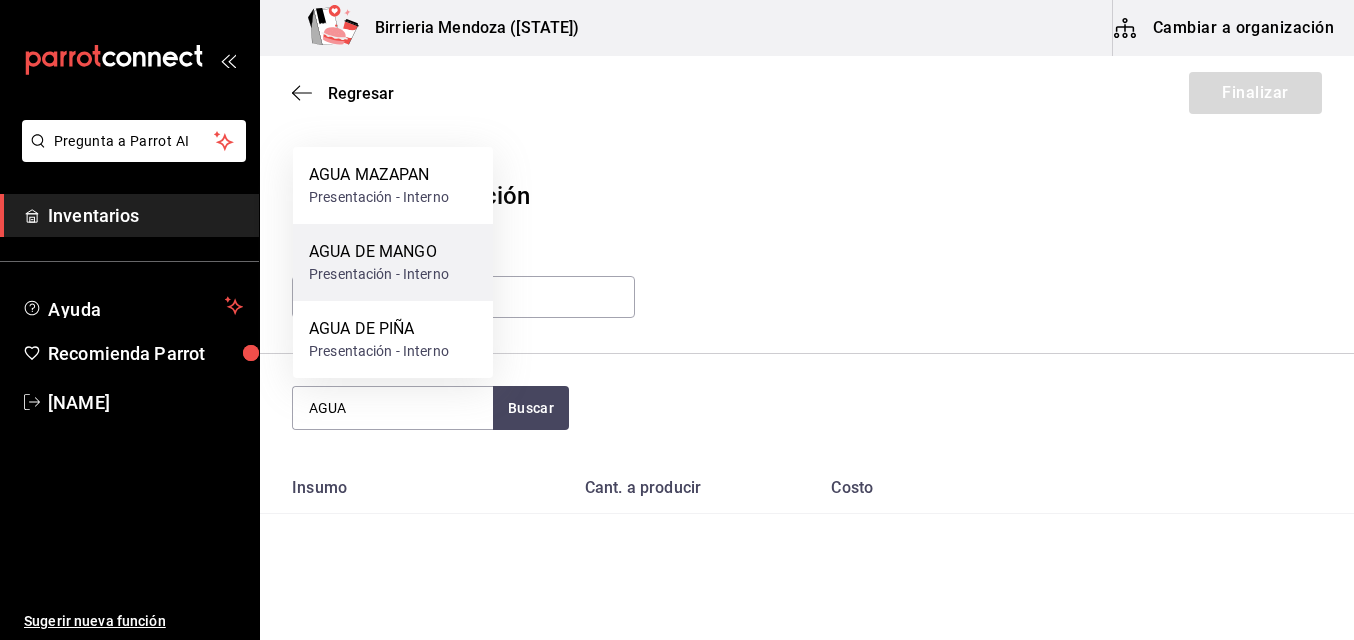 click on "AGUA DE MANGO" at bounding box center [379, 252] 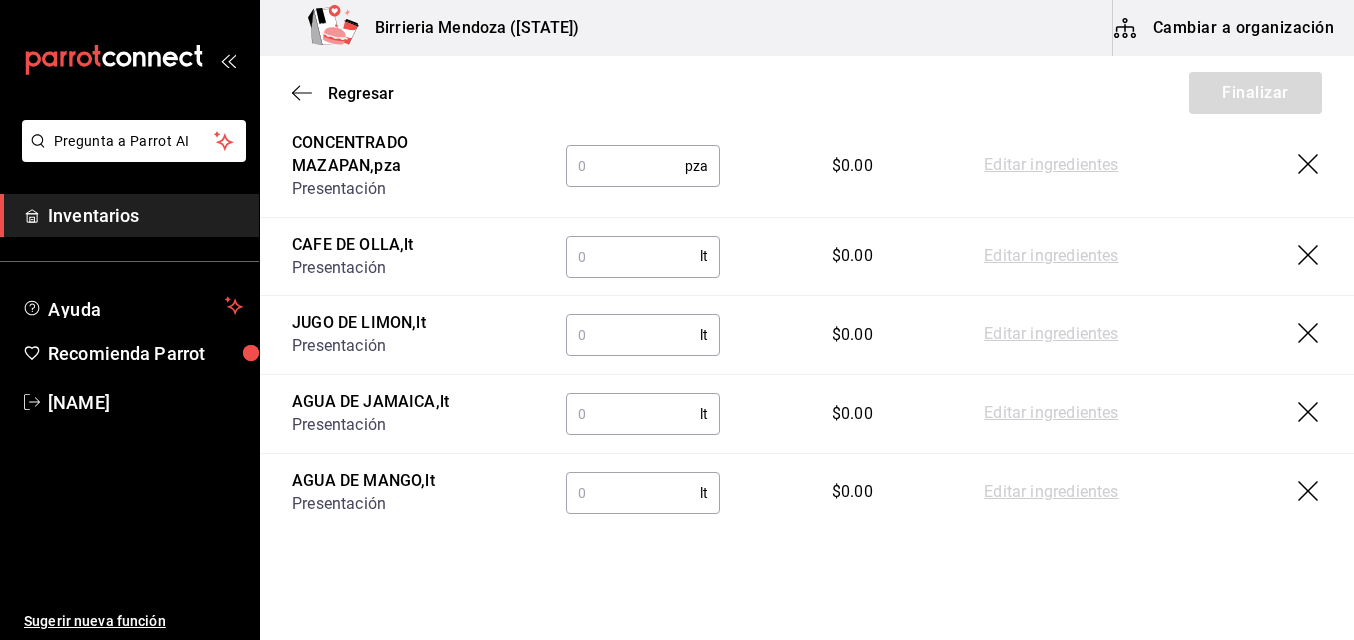 scroll, scrollTop: 766, scrollLeft: 0, axis: vertical 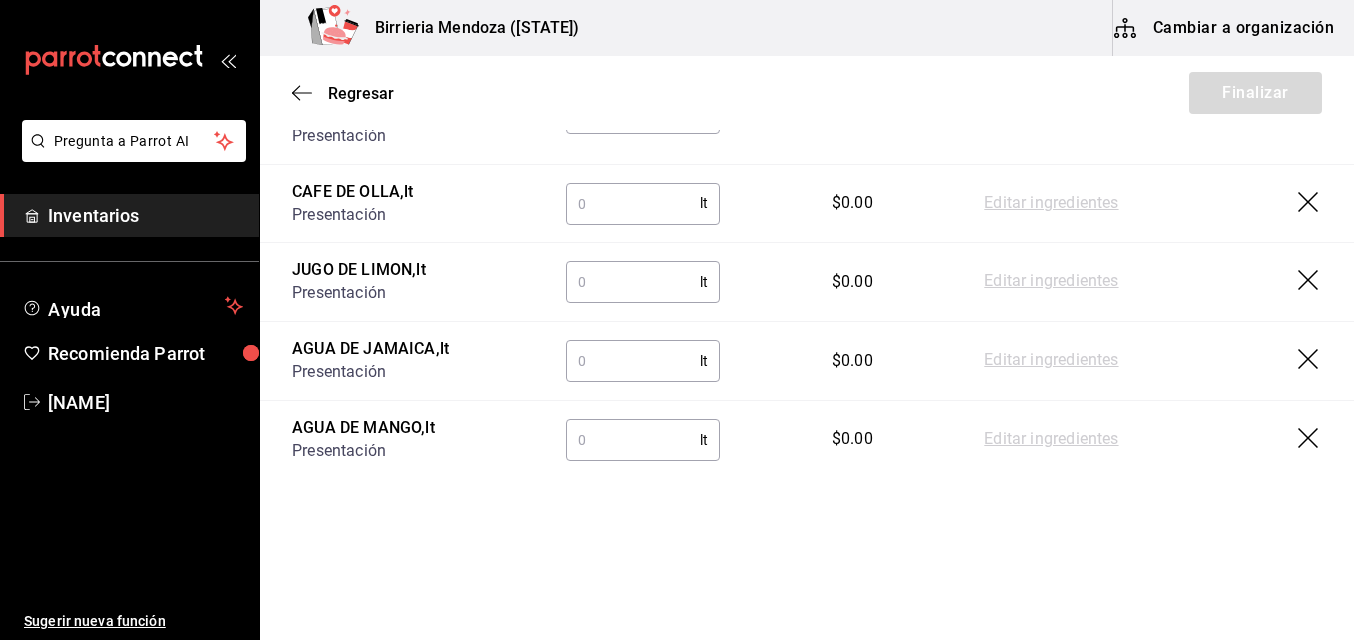 click at bounding box center [633, 440] 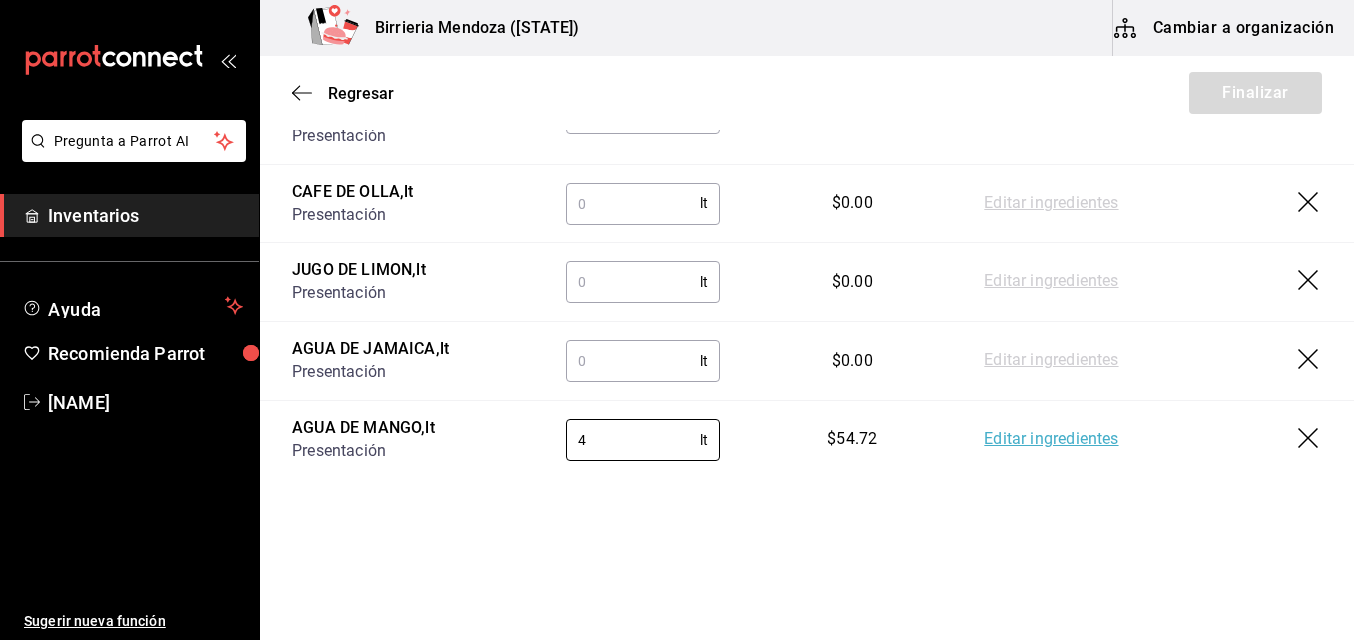 type on "4" 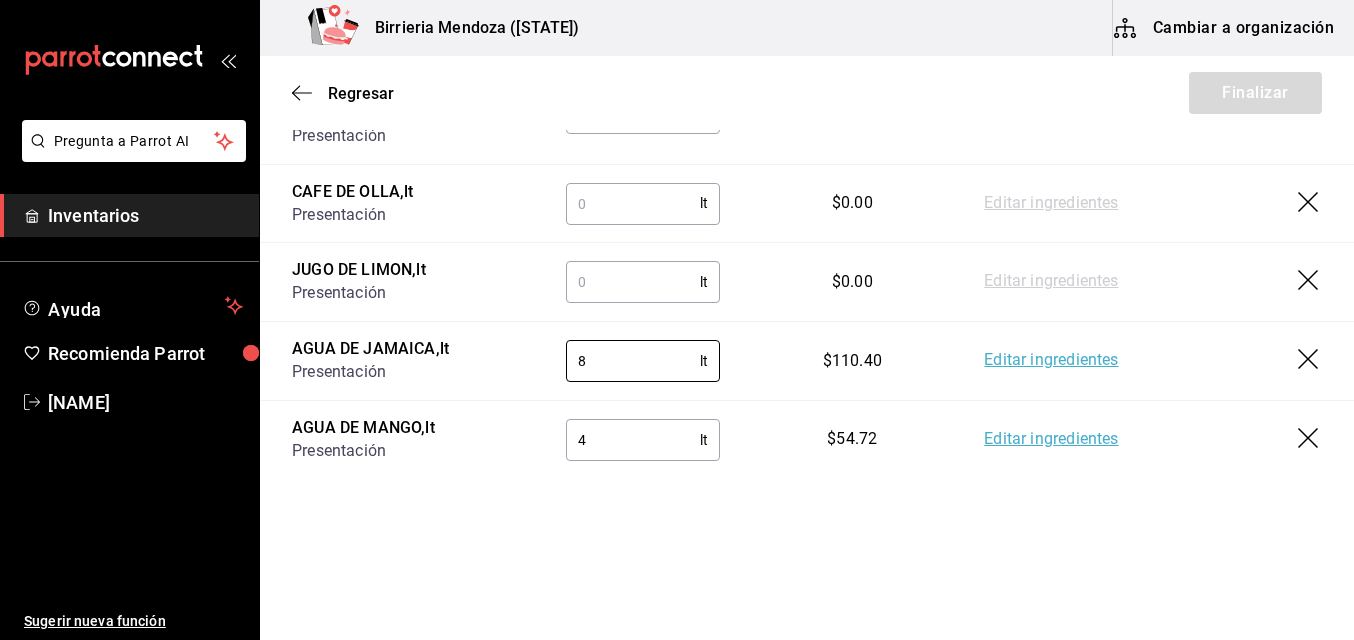 type on "8" 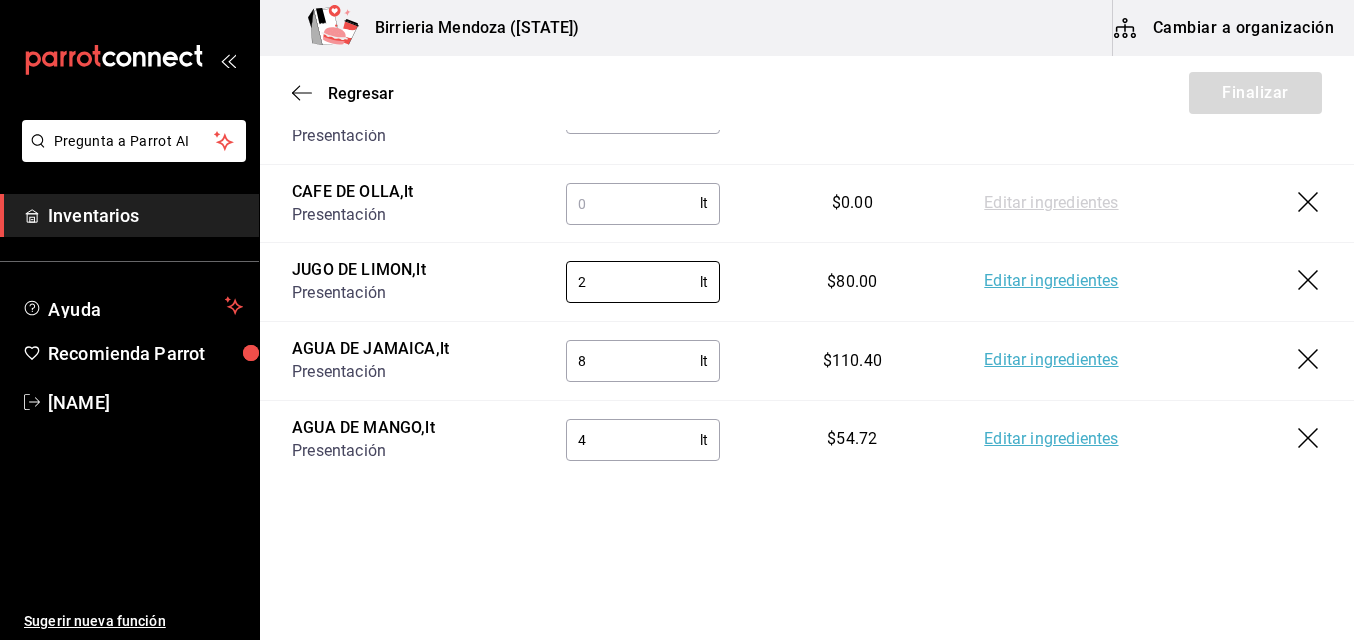type on "2" 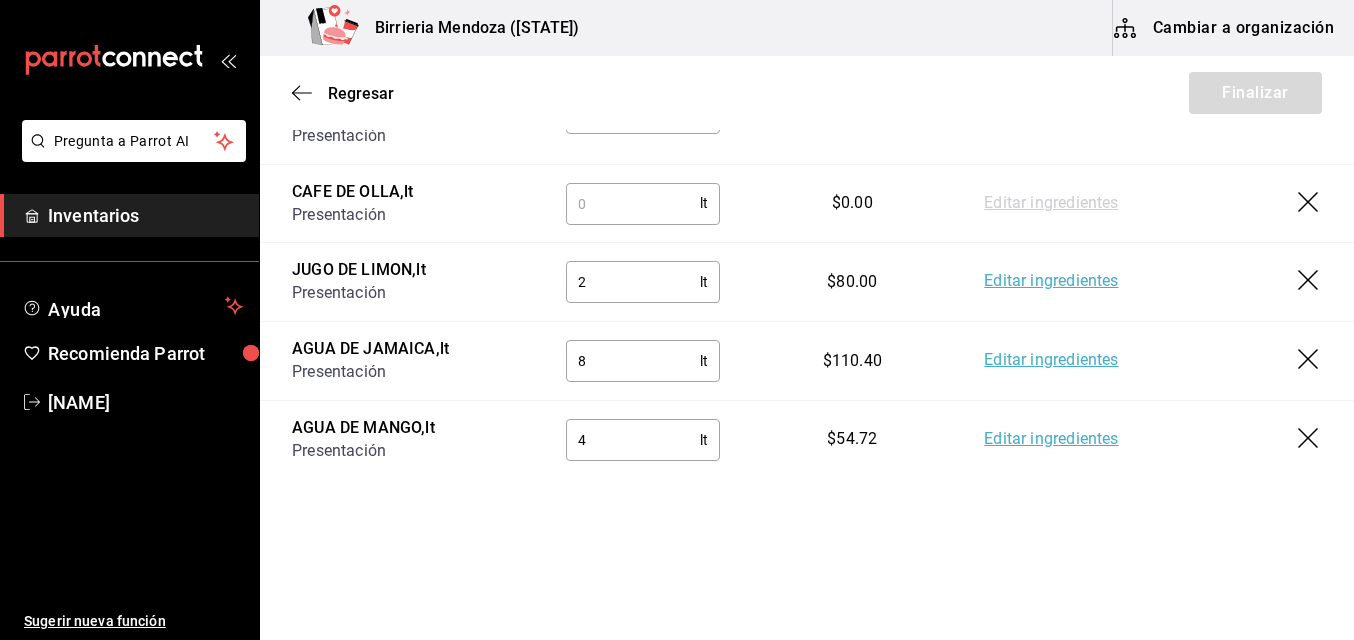 click at bounding box center [633, 203] 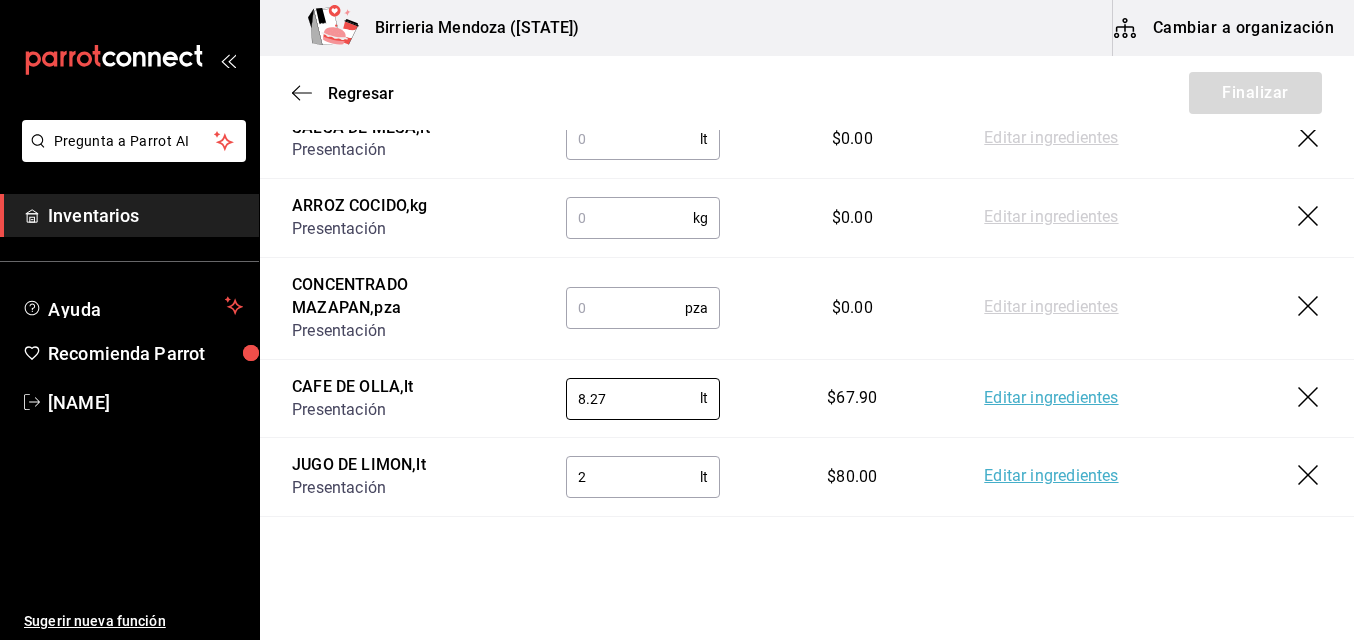 scroll, scrollTop: 566, scrollLeft: 0, axis: vertical 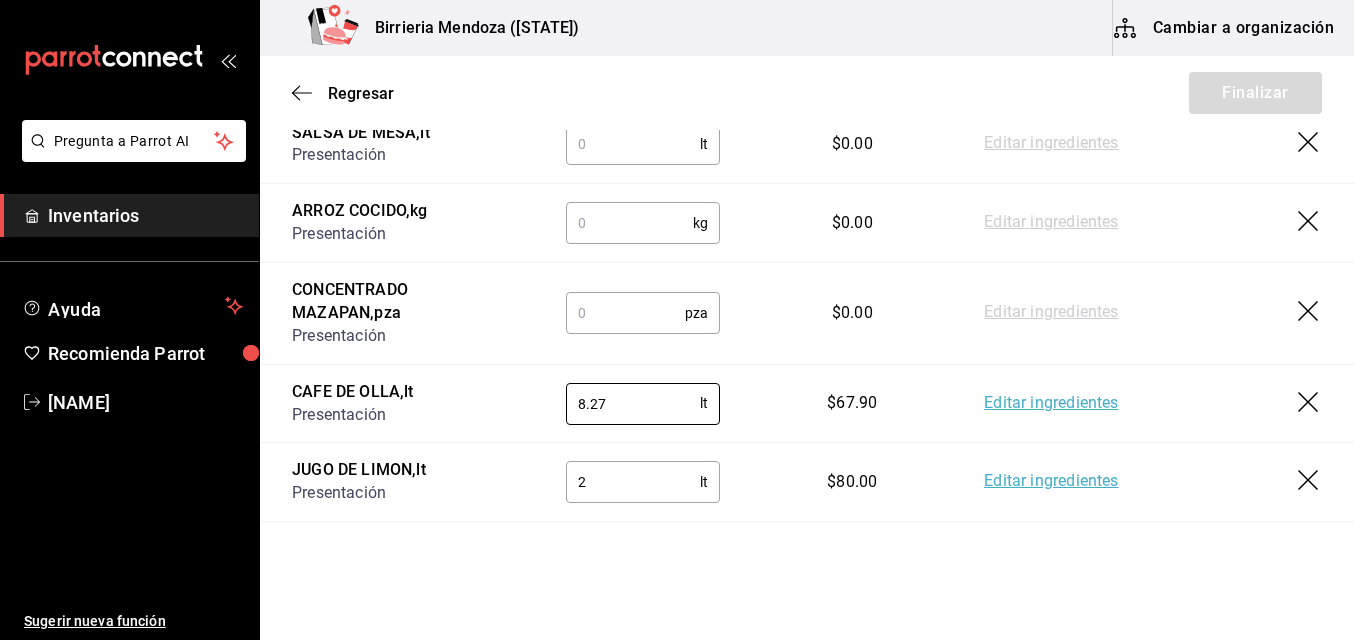 type on "8.27" 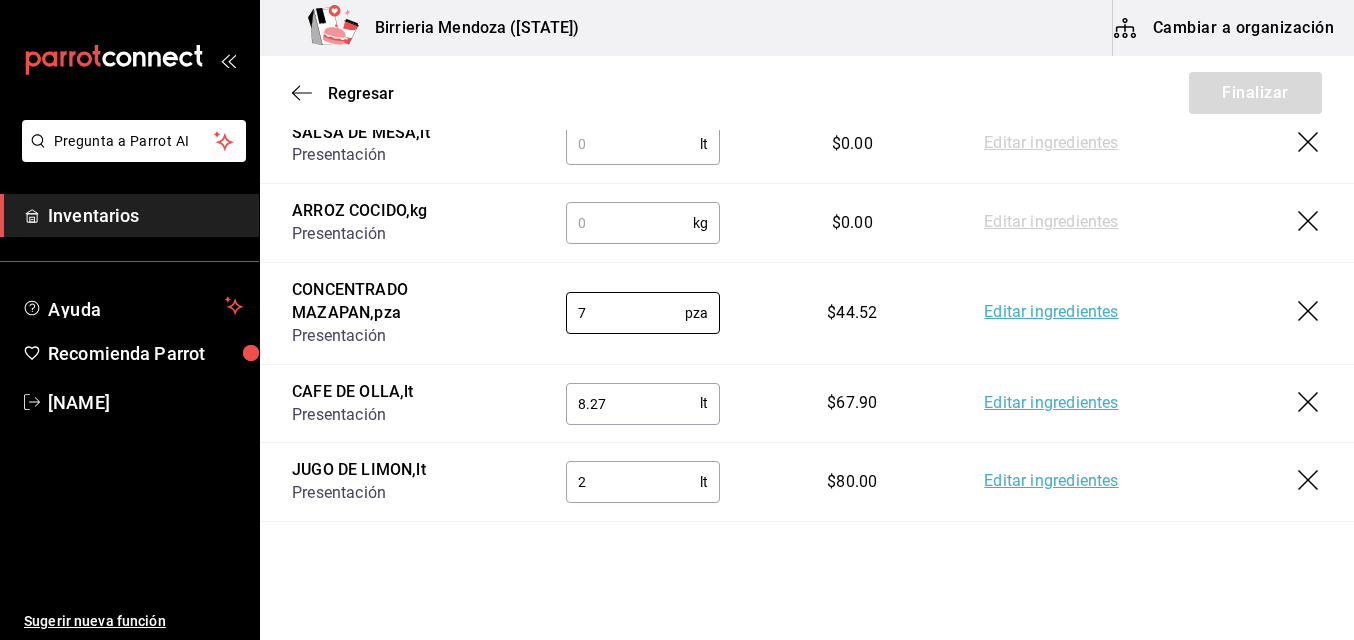 type on "7" 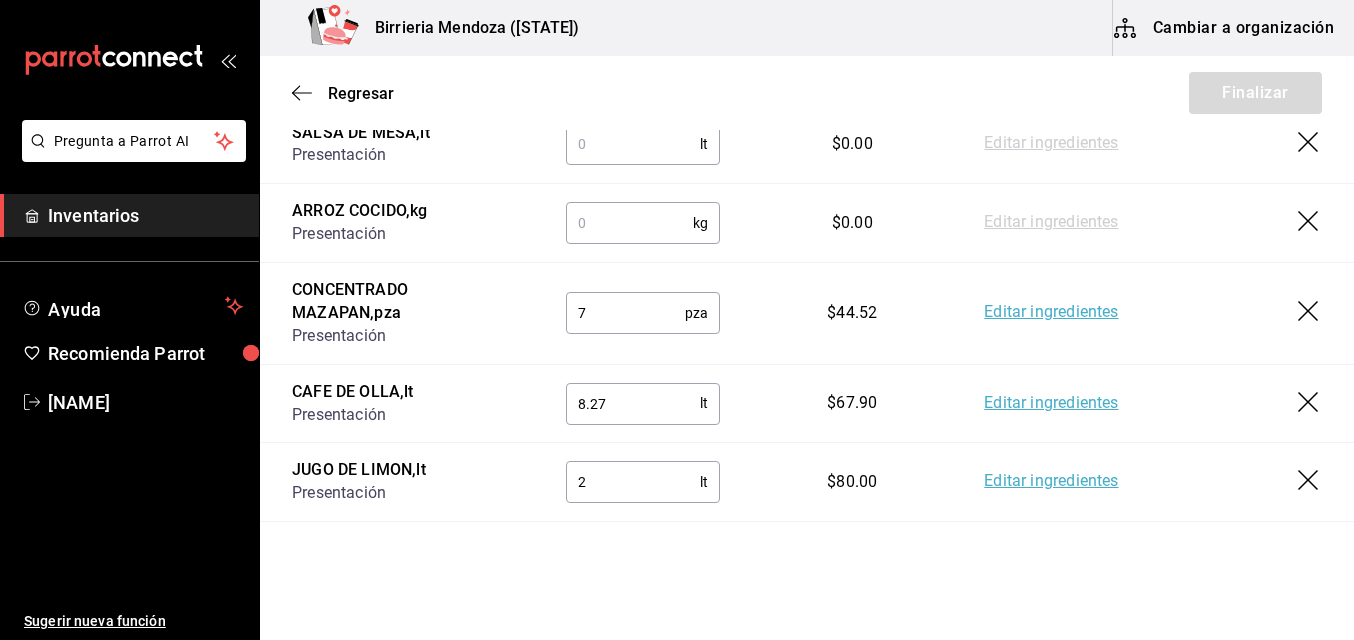 click on "Pregunta a Parrot AI Inventarios   Ayuda Recomienda Parrot   [NAME]   Sugerir nueva función   Birrieria Mendoza ([STATE]) Cambiar a organización Regresar Finalizar Motivo de producción Nombre [NAME] Buscar Insumo Cant. a producir Costo BIRRIA DE CORDERO ,  kg KILO kg ​ $0.00 Editar ingredientes SALSA BIRRIA ,  lt Presentación lt ​ $0.00 Editar ingredientes SALSA DE MESA ,  lt Presentación lt ​ $0.00 Editar ingredientes ARROZ COCIDO ,  kg Presentación kg ​ $0.00 Editar ingredientes CONCENTRADO MAZAPAN ,  pza Presentación 7 pza ​ $44.52 Editar ingredientes CAFE DE OLLA ,  lt Presentación 8.27 lt ​ $67.90 Editar ingredientes JUGO DE LIMON ,  lt Presentación 2 lt ​ $80.00 Editar ingredientes AGUA DE JAMAICA ,  lt Presentación 8 lt ​ $110.40 Editar ingredientes AGUA DE MANGO ,  lt Presentación 4 lt ​ $54.72 Editar ingredientes GANA 1 MES GRATIS EN TU SUSCRIPCIÓN AQUÍ Ver video tutorial Ir a video Ver video tutorial Ir a video Pregunta a Parrot AI Inventarios" at bounding box center [677, 263] 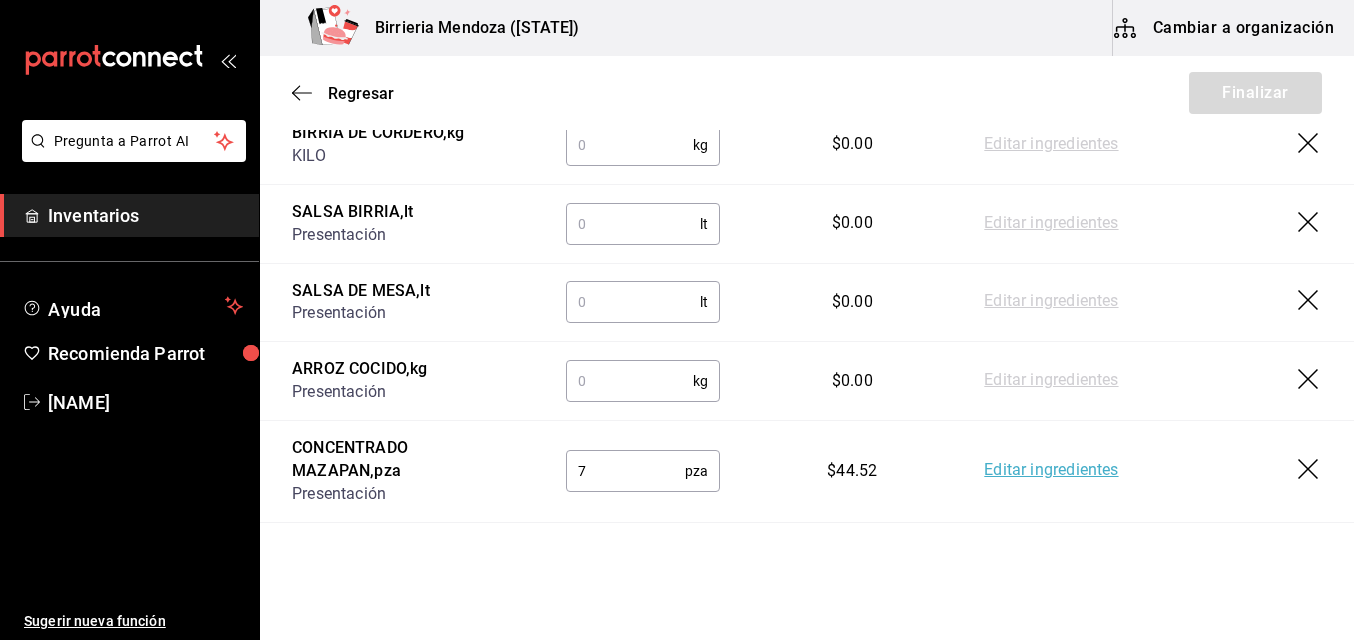 scroll, scrollTop: 366, scrollLeft: 0, axis: vertical 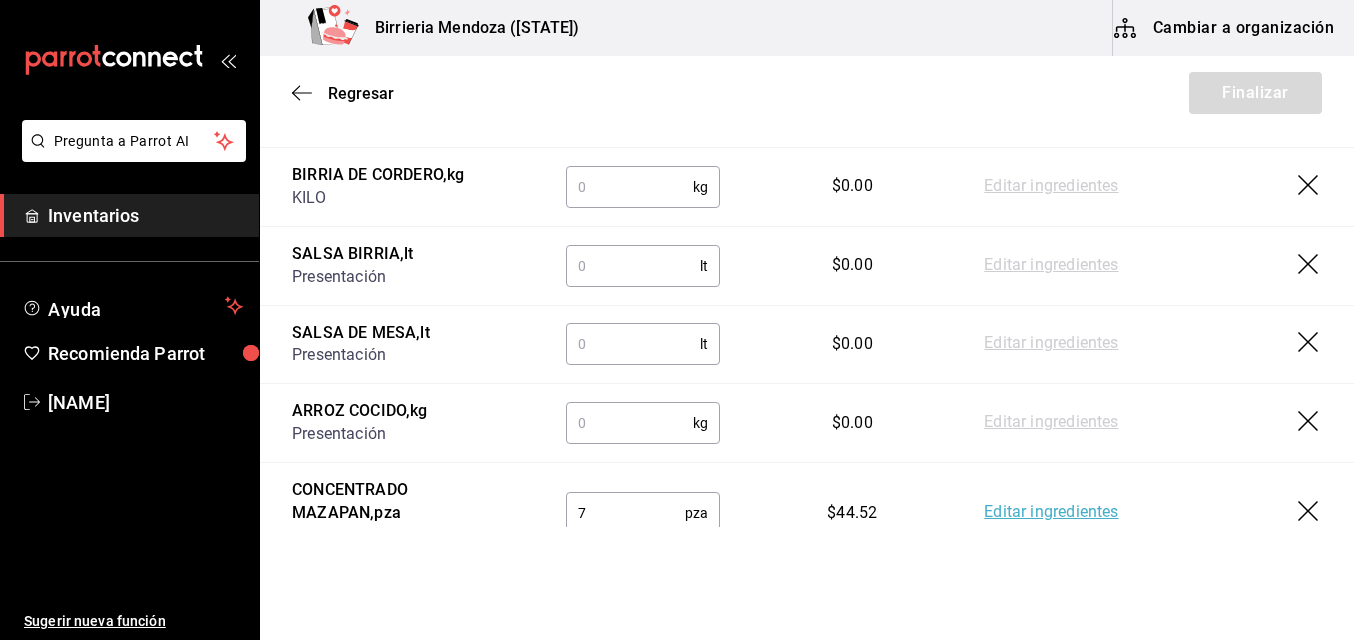 click at bounding box center [630, 423] 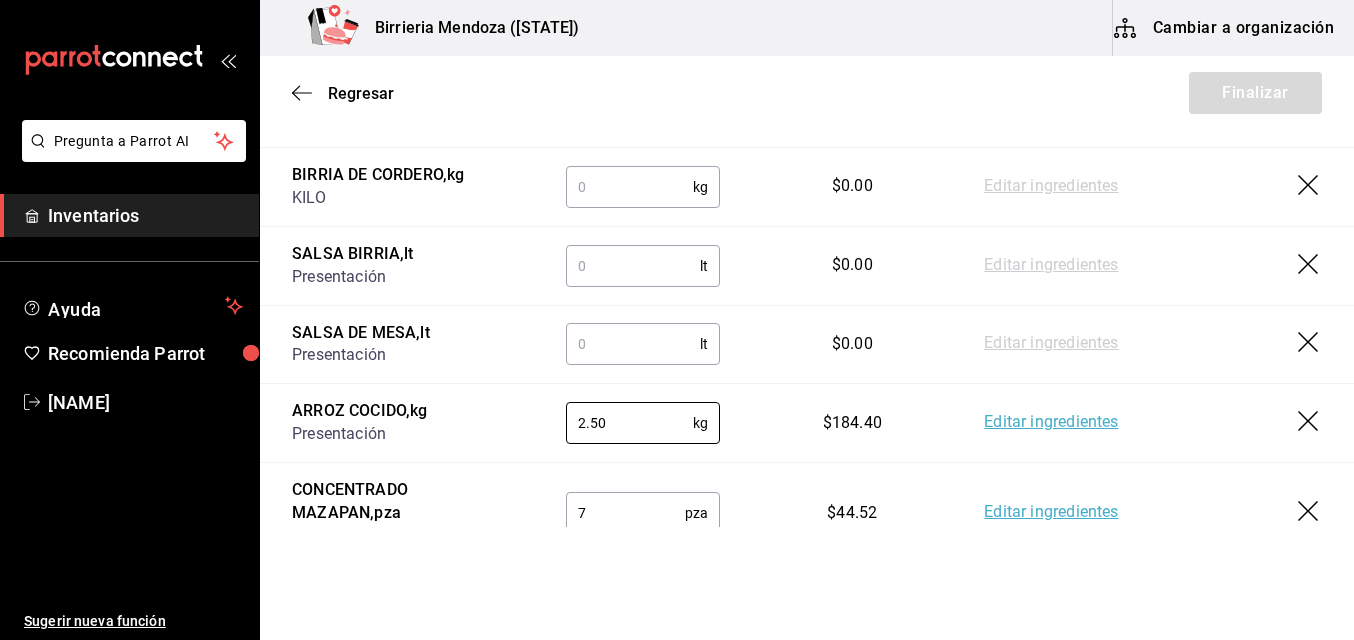 type on "2.50" 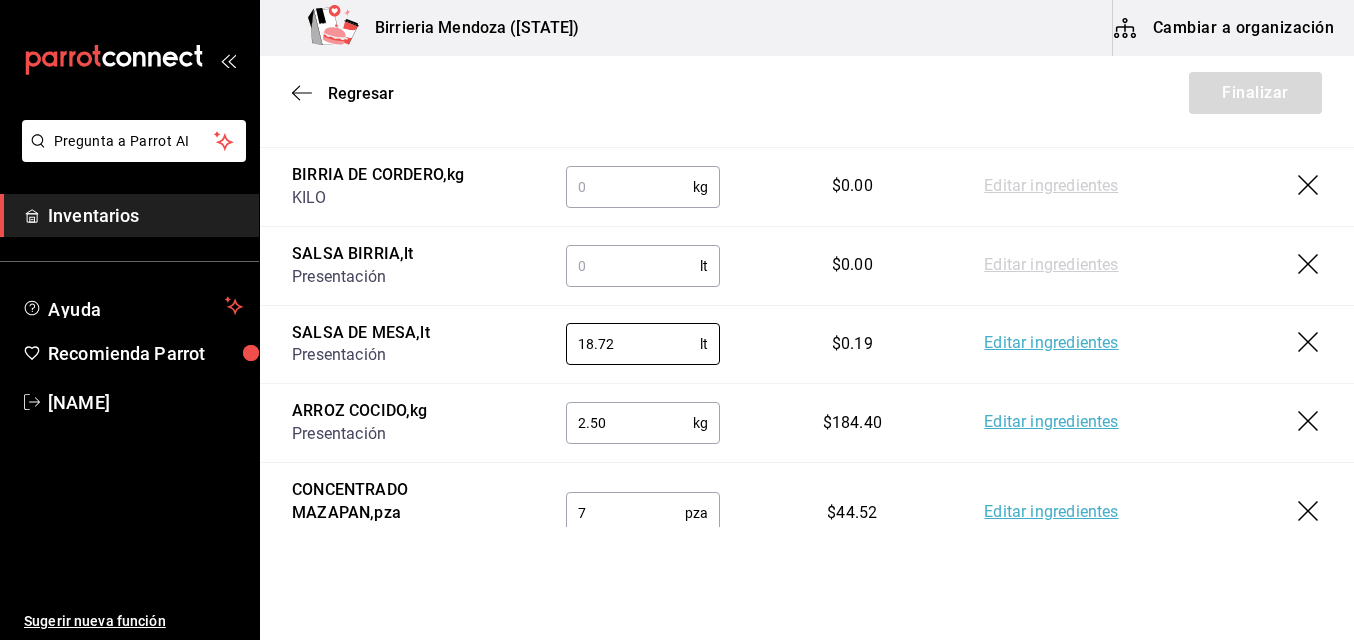 type on "18.72" 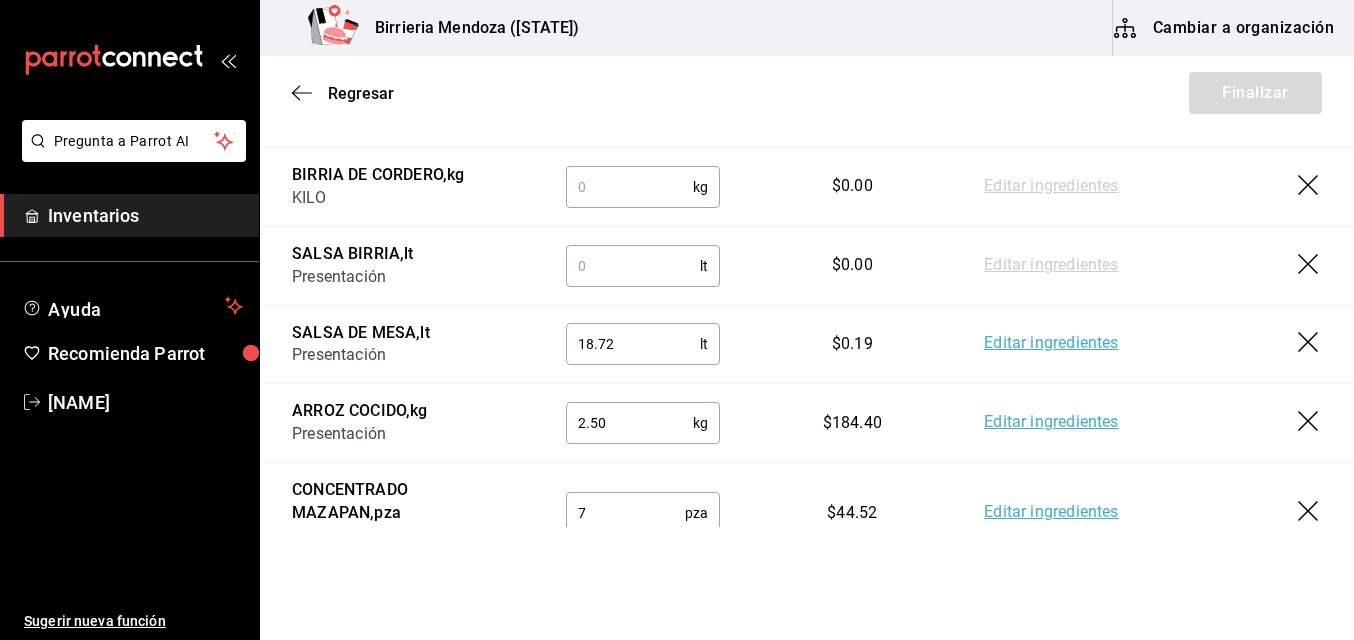 click at bounding box center (633, 266) 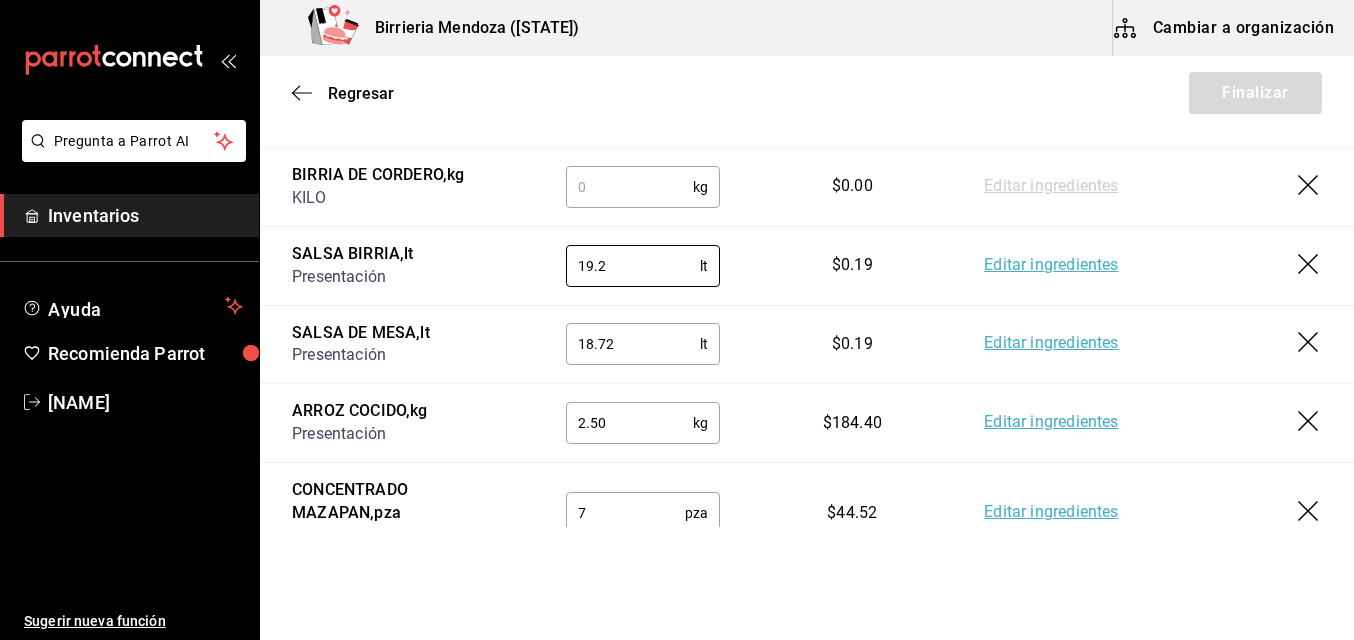 click on "$44.52" at bounding box center [852, 514] 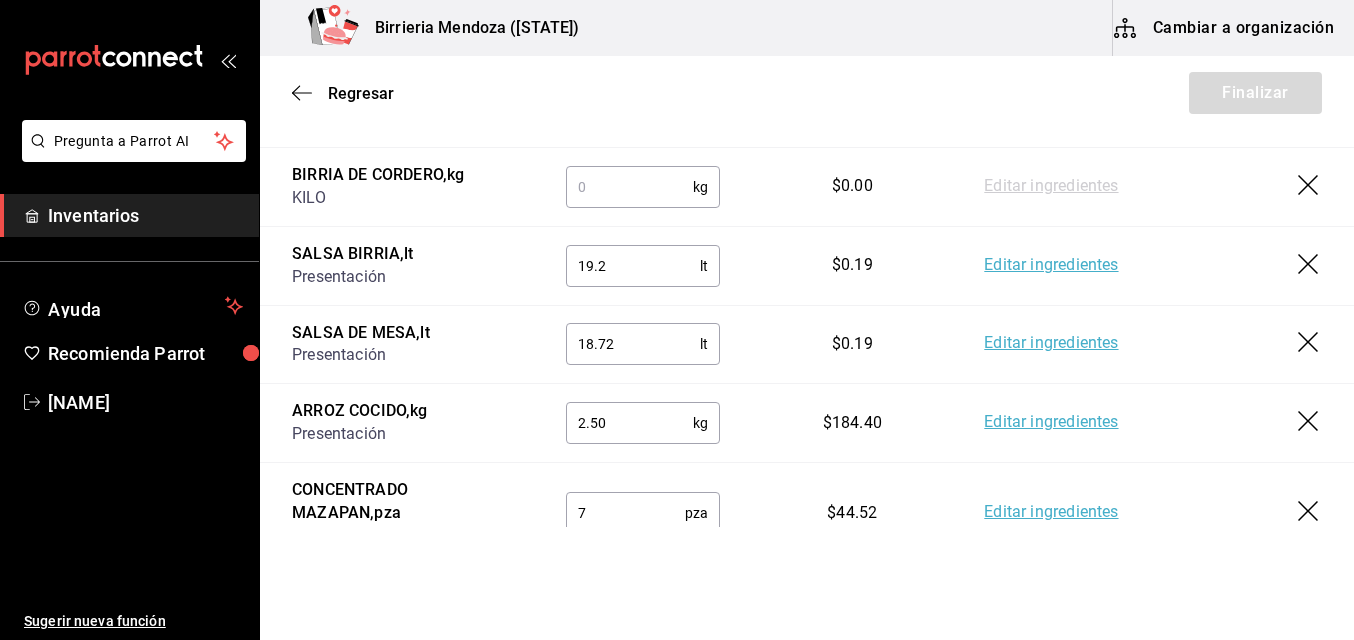 click on "19.2" at bounding box center (633, 266) 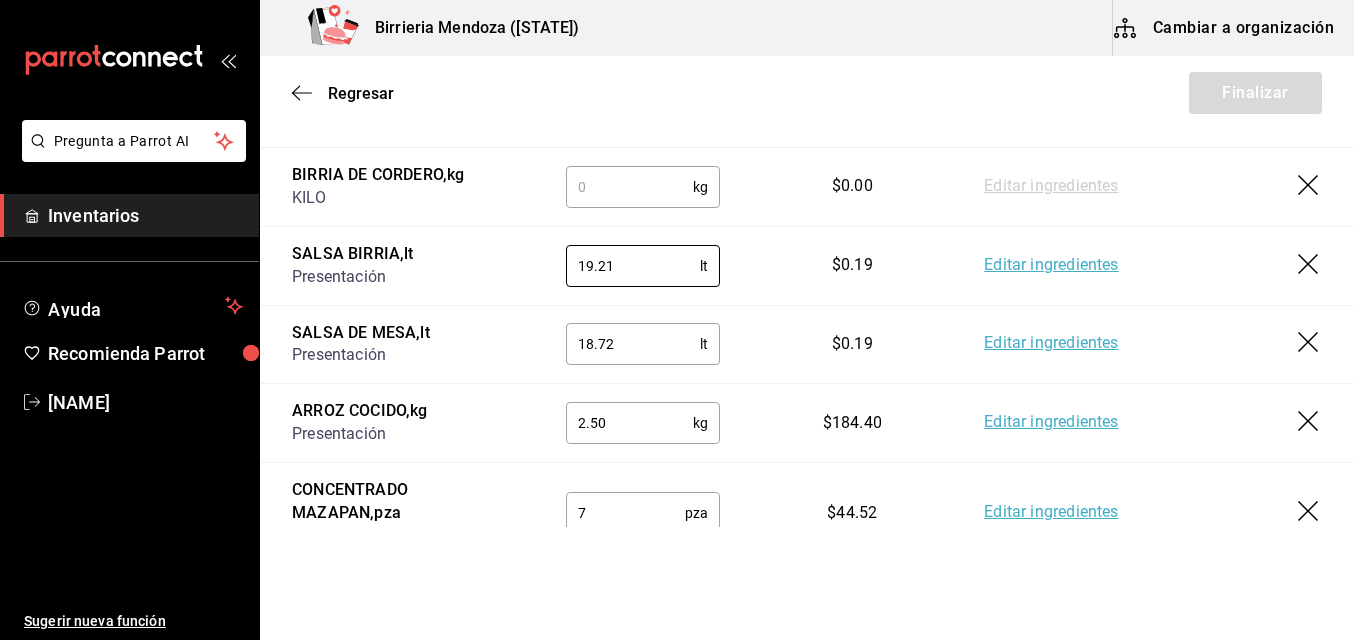 type on "19.21" 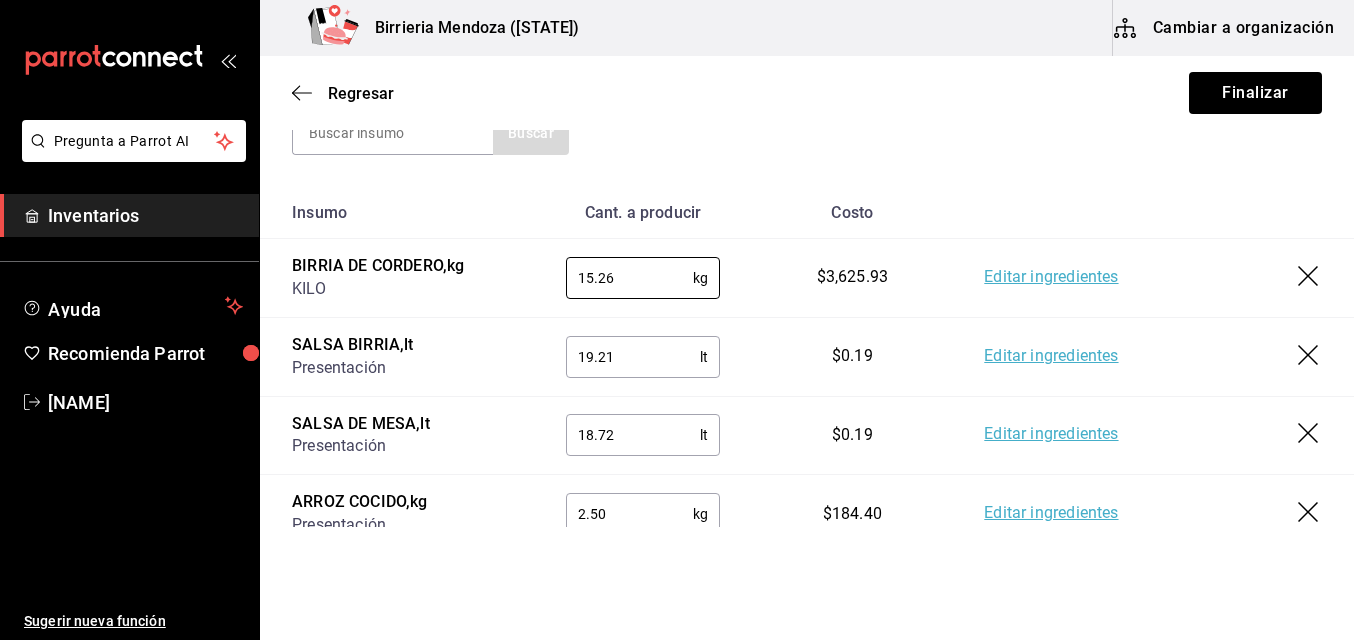 scroll, scrollTop: 246, scrollLeft: 0, axis: vertical 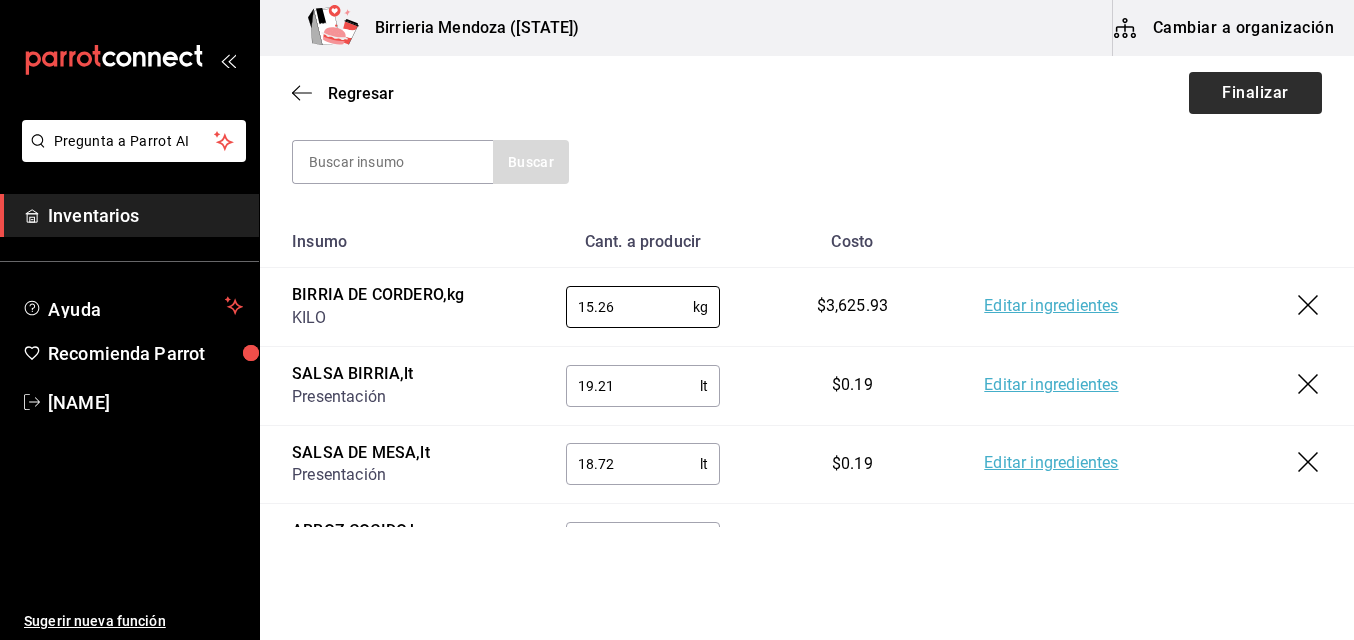 type on "15.26" 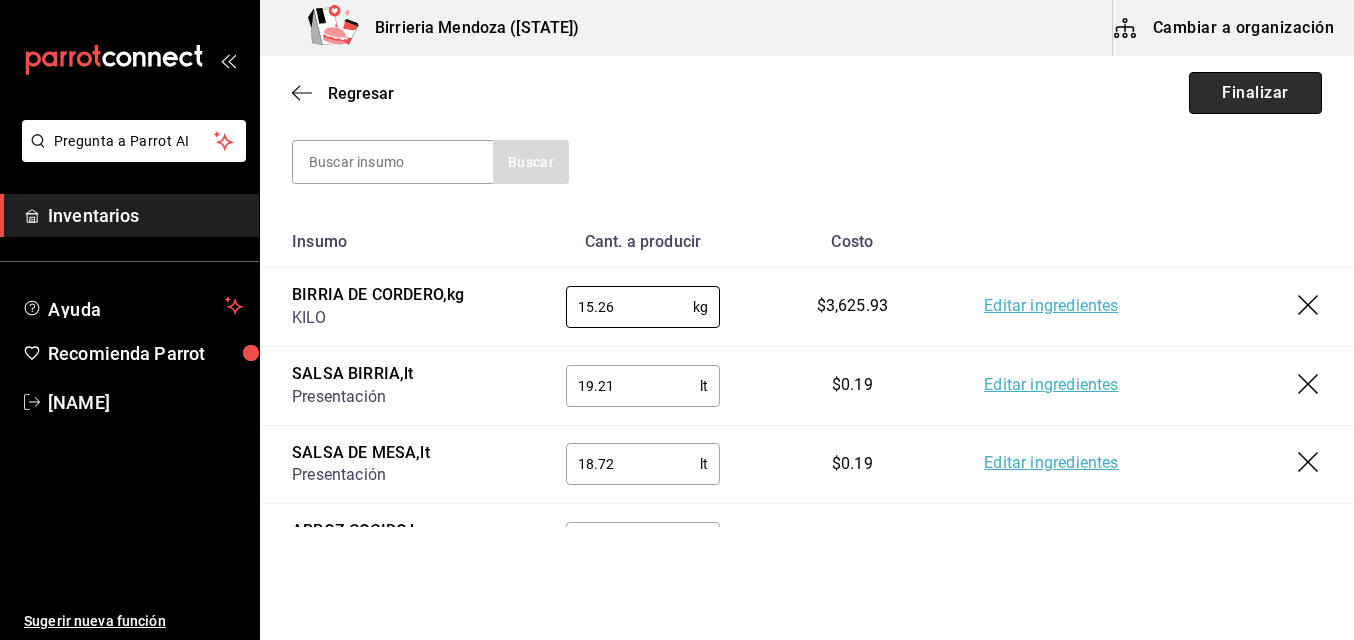 click on "Finalizar" at bounding box center (1255, 93) 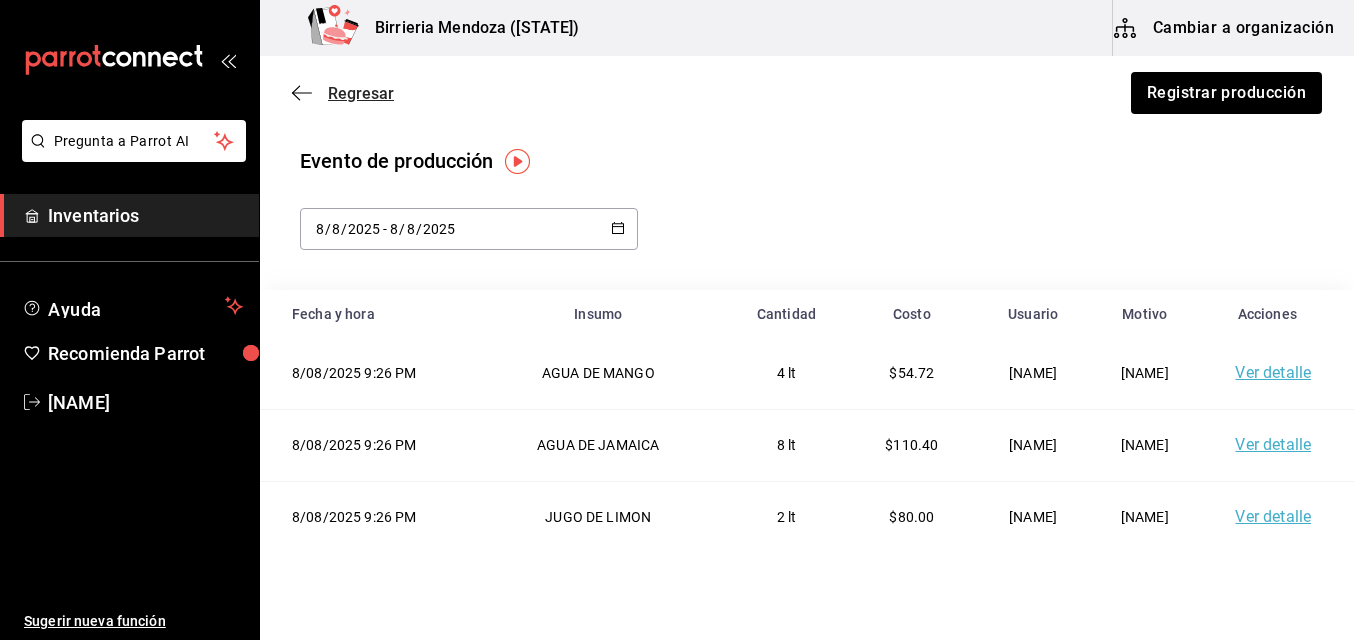 click on "Regresar" at bounding box center (361, 93) 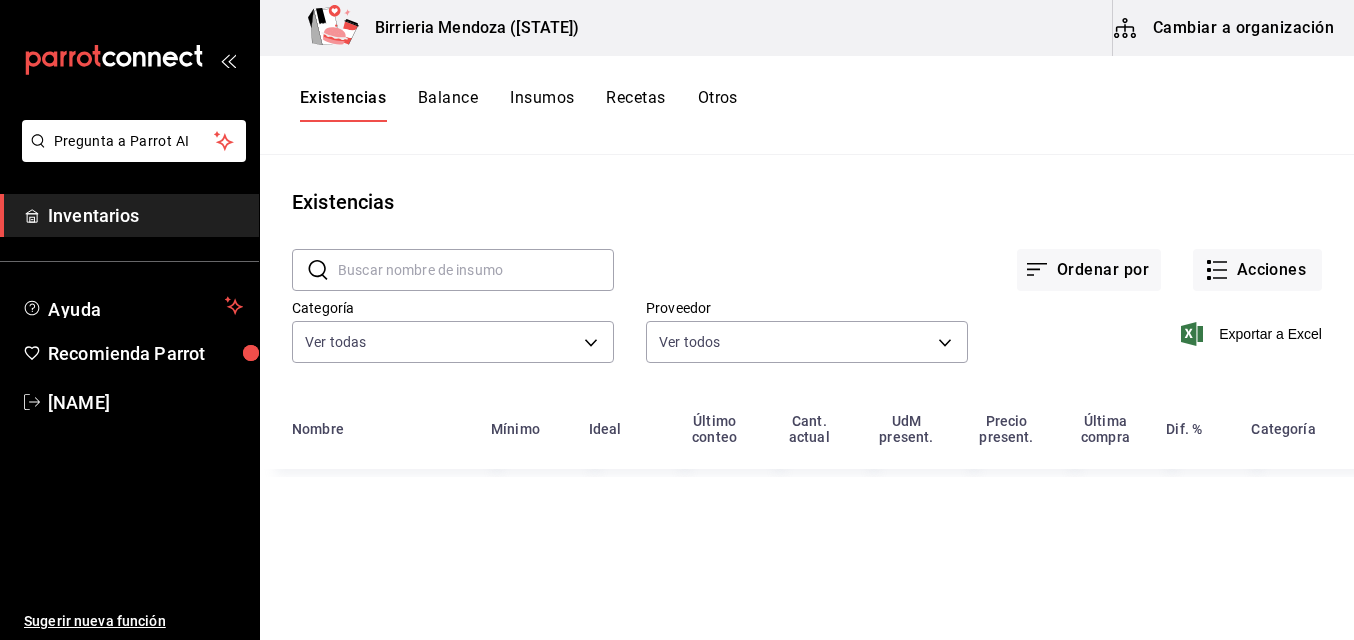 type on "2254250c-5399-423b-af7e-6509119a0f4a,11e7c5c0-45d1-4856-b451-917fe78f5ed9,f2daddf4-334f-4f12-95c1-9f56b8b6144e,5a000499-4a5e-4dc4-b913-fbda96d02fe6,a5ba2d8c-fd7d-40e3-87fa-5243ee20ab76,780e77ae-b000-4a57-b2ac-346d53db8762,b32613b6-f69e-4cc5-ac00-e6d193bd069e,51dfb6d4-ba0e-49a1-9ca3-e9a3a8b76e93,64b8ef29-255f-415e-8258-8e618b54e5ef,7b27dc31-cb13-45e8-90be-6b9c5efea4f6,1cb5b948-3122-4c95-8626-46b352ef9a74,5b8c0b59-101e-4435-bd37-4c3f6901383c,3647fb4d-ab29-4418-870f-882b9ef20f07,ff97b1c8-70fc-41ec-b084-090d94e8e881,b8c85584-49b2-40cb-82fd-21479ad4a407,dae604be-4797-4cab-9d29-7e31389dcbb1,a1c96632-ab0f-4bdf-a7ca-00d95924b923,44206328-5249-45ab-88c9-645f65a03649,fb3c6f86-ac92-4273-b46f-c4b4c1b8c8c9,96fa8aed-3968-40a9-9588-1ce72a753921,3408e93a-5571-43ab-837e-ea64d61de512,b7616d78-1408-4c04-a67e-2aa95c8193c2,3097c84b-ecd7-46a9-ac7c-260e5daff5ed" 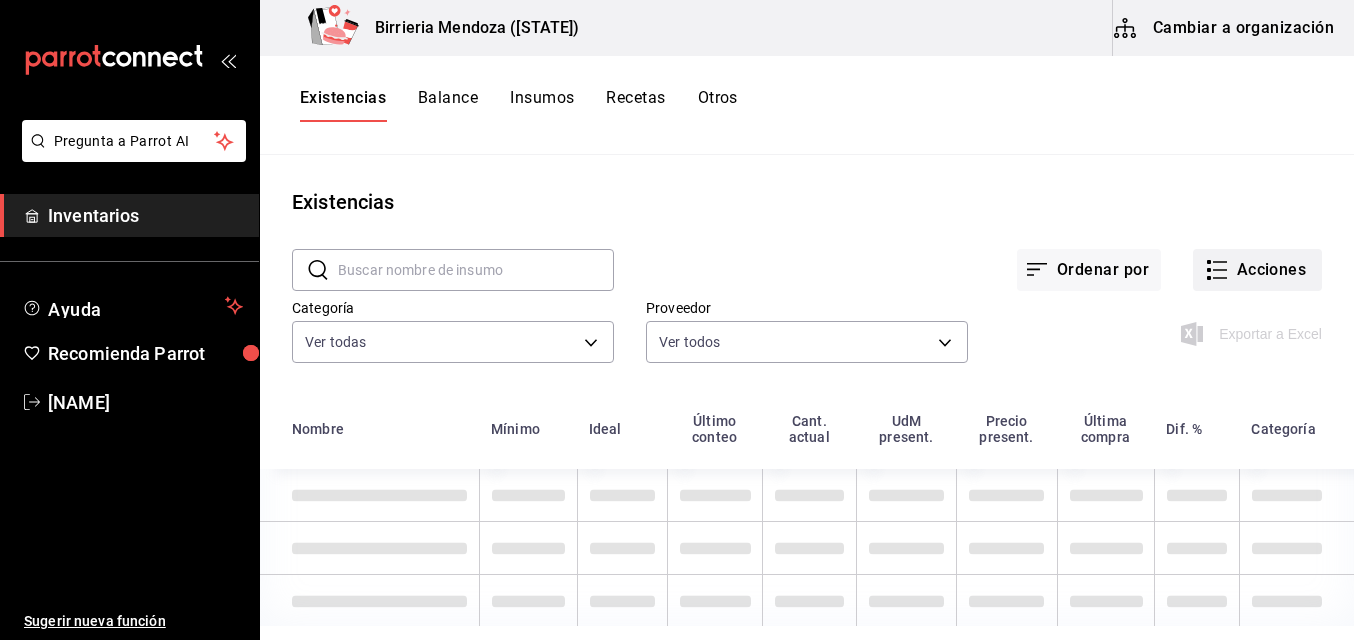 click on "Acciones" at bounding box center (1257, 270) 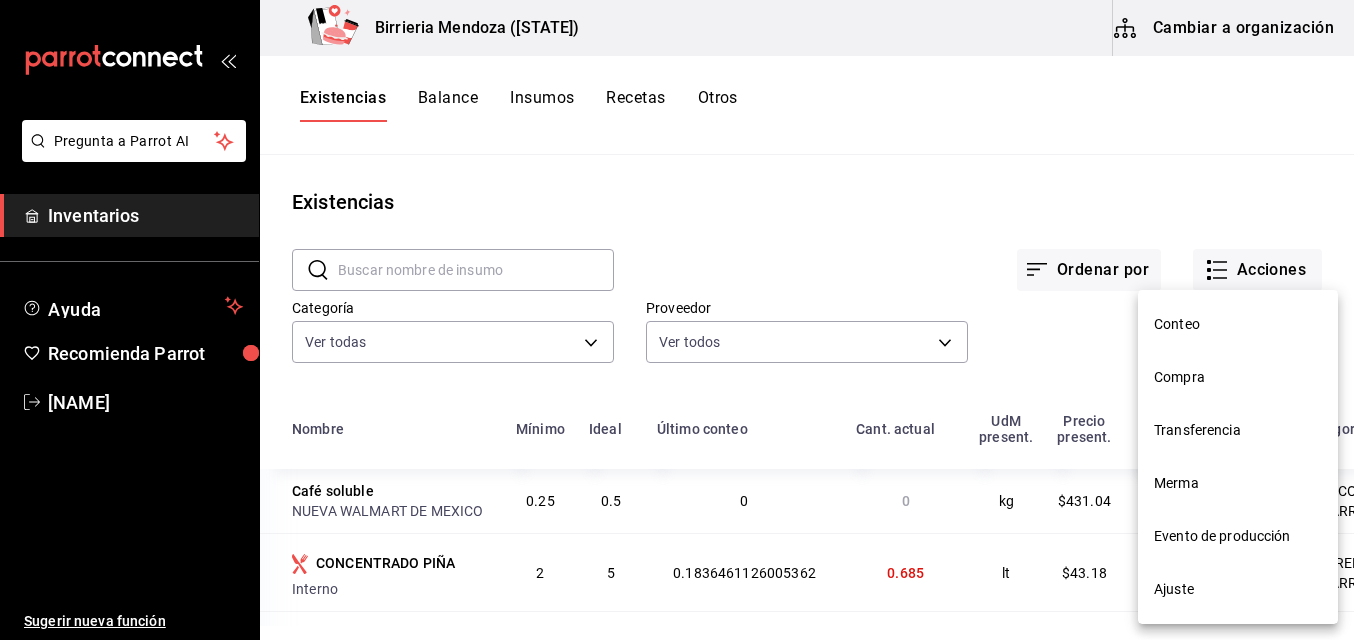 click on "Compra" at bounding box center [1238, 377] 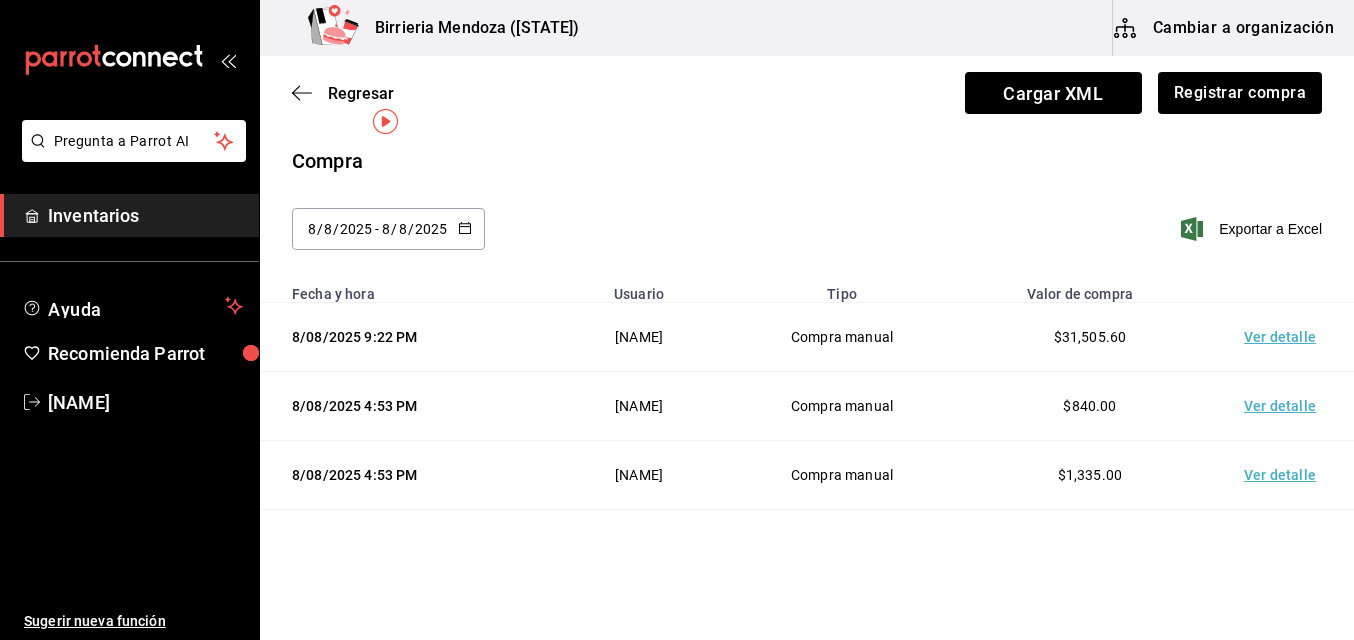 scroll, scrollTop: 40, scrollLeft: 0, axis: vertical 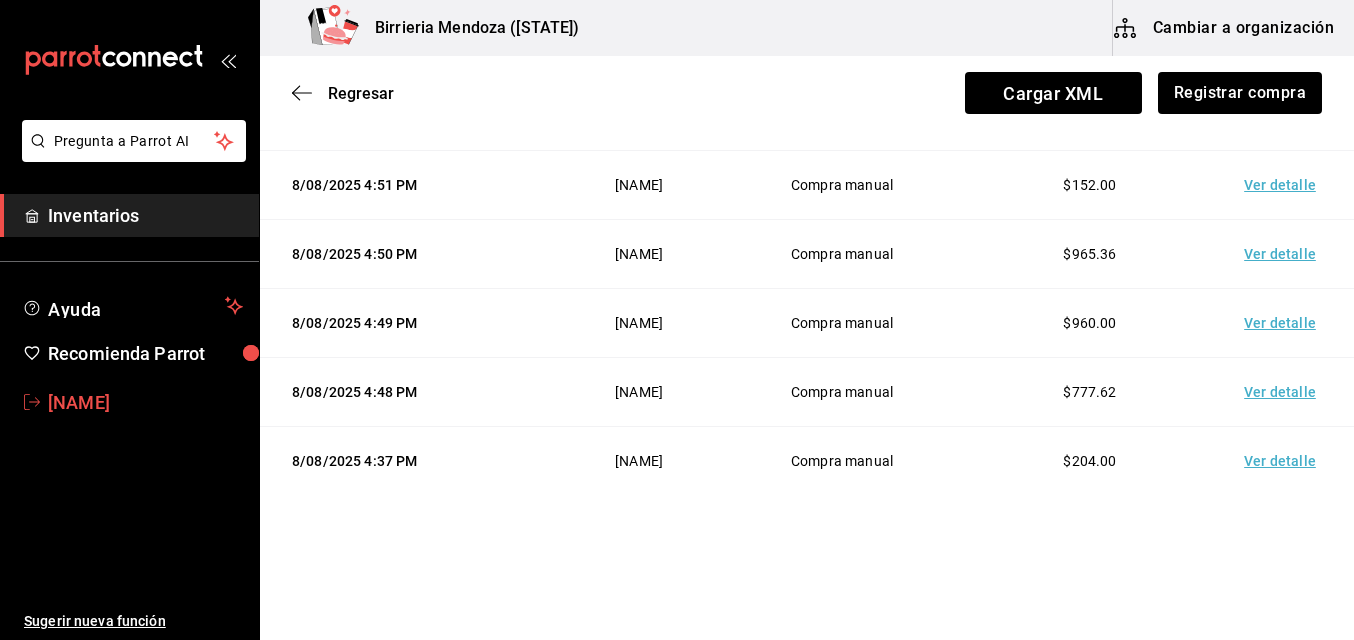 click on "[NAME]" at bounding box center [145, 402] 